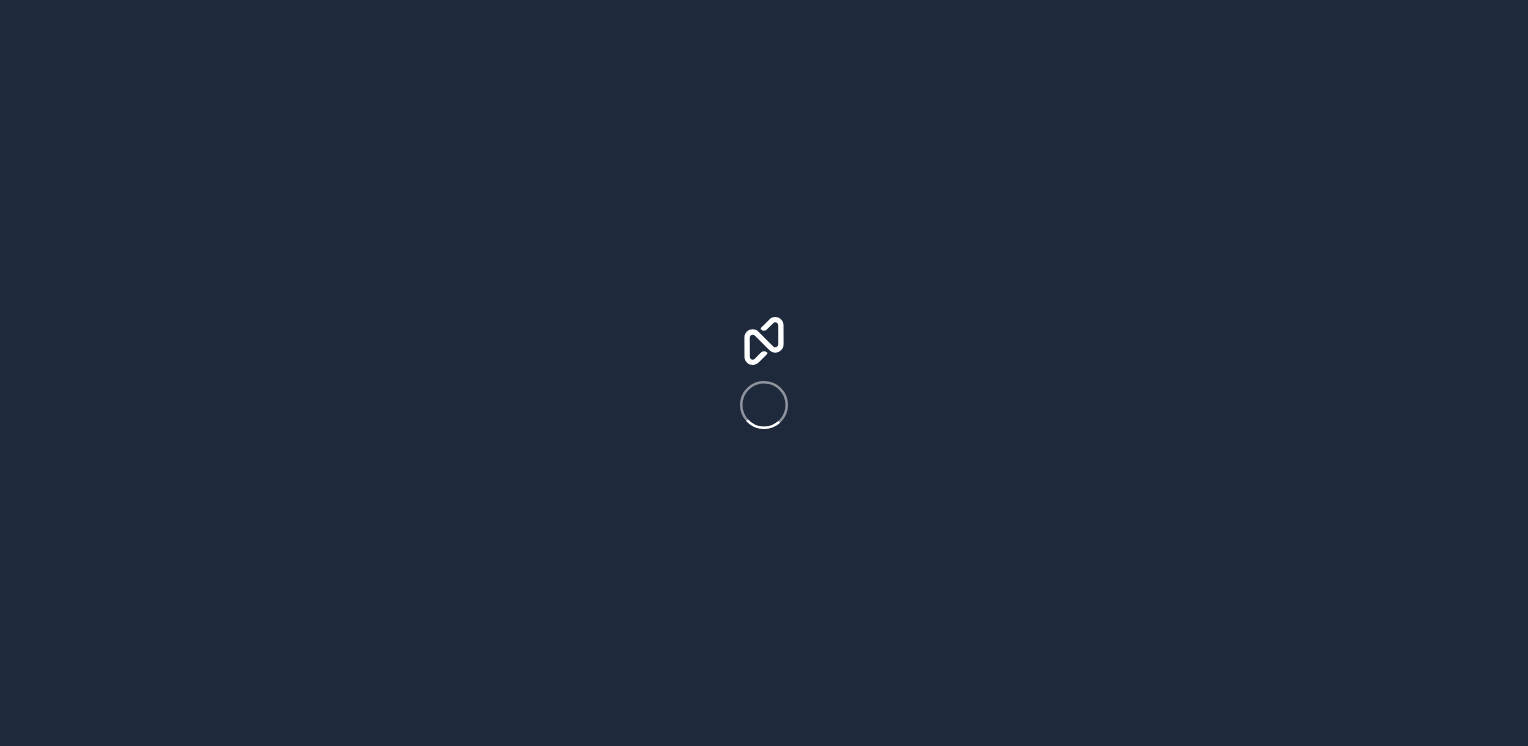 scroll, scrollTop: 0, scrollLeft: 0, axis: both 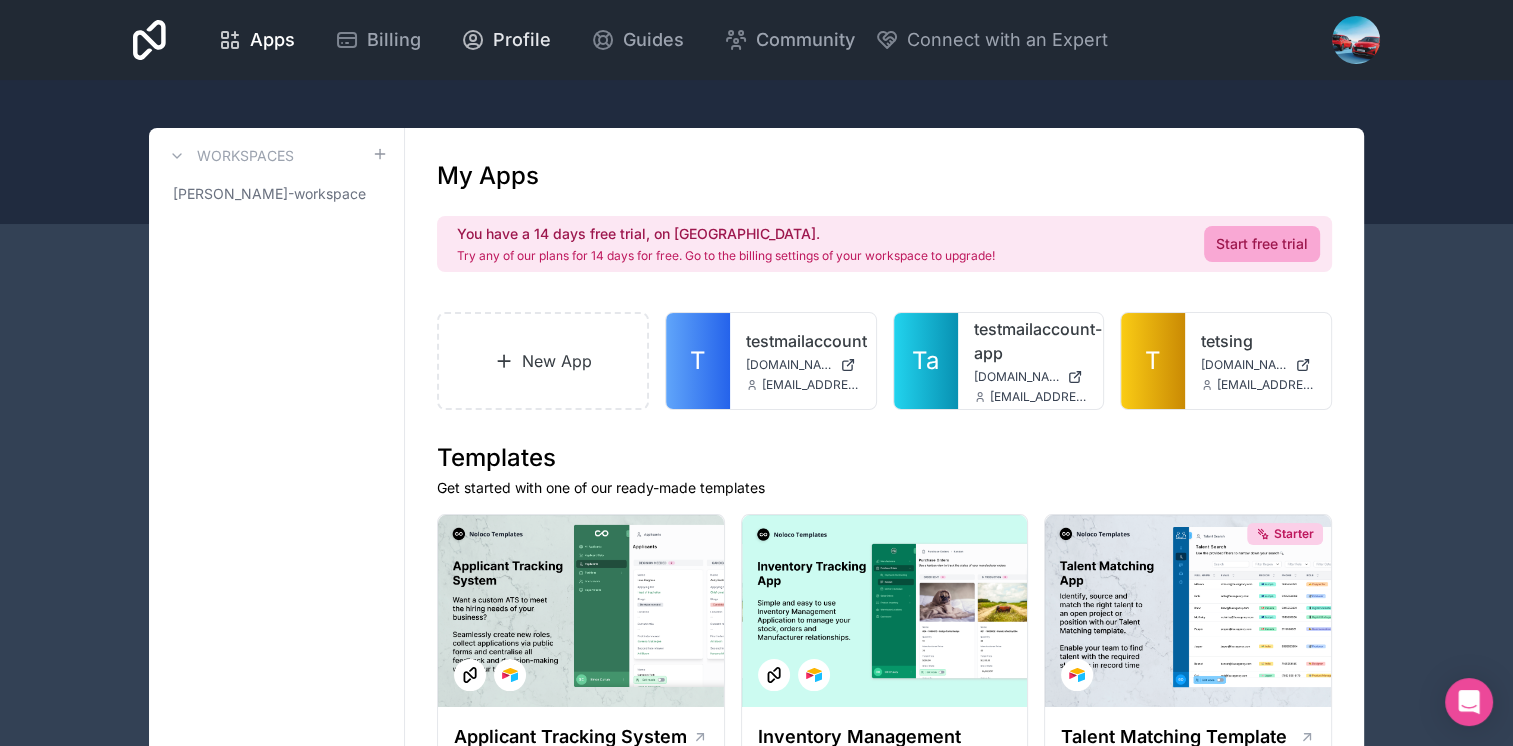 click on "Profile" at bounding box center (522, 40) 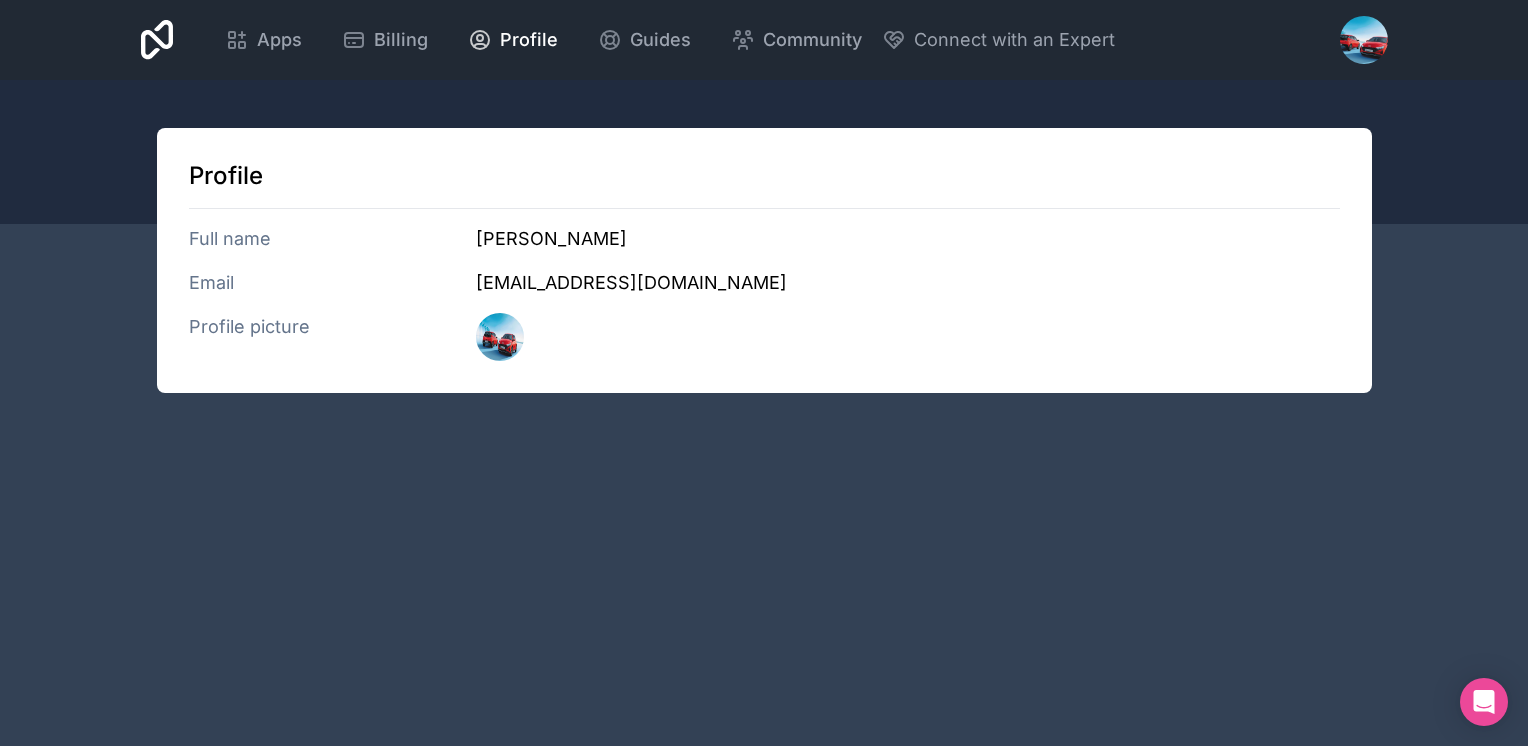 drag, startPoint x: 276, startPoint y: 326, endPoint x: 236, endPoint y: 283, distance: 58.728188 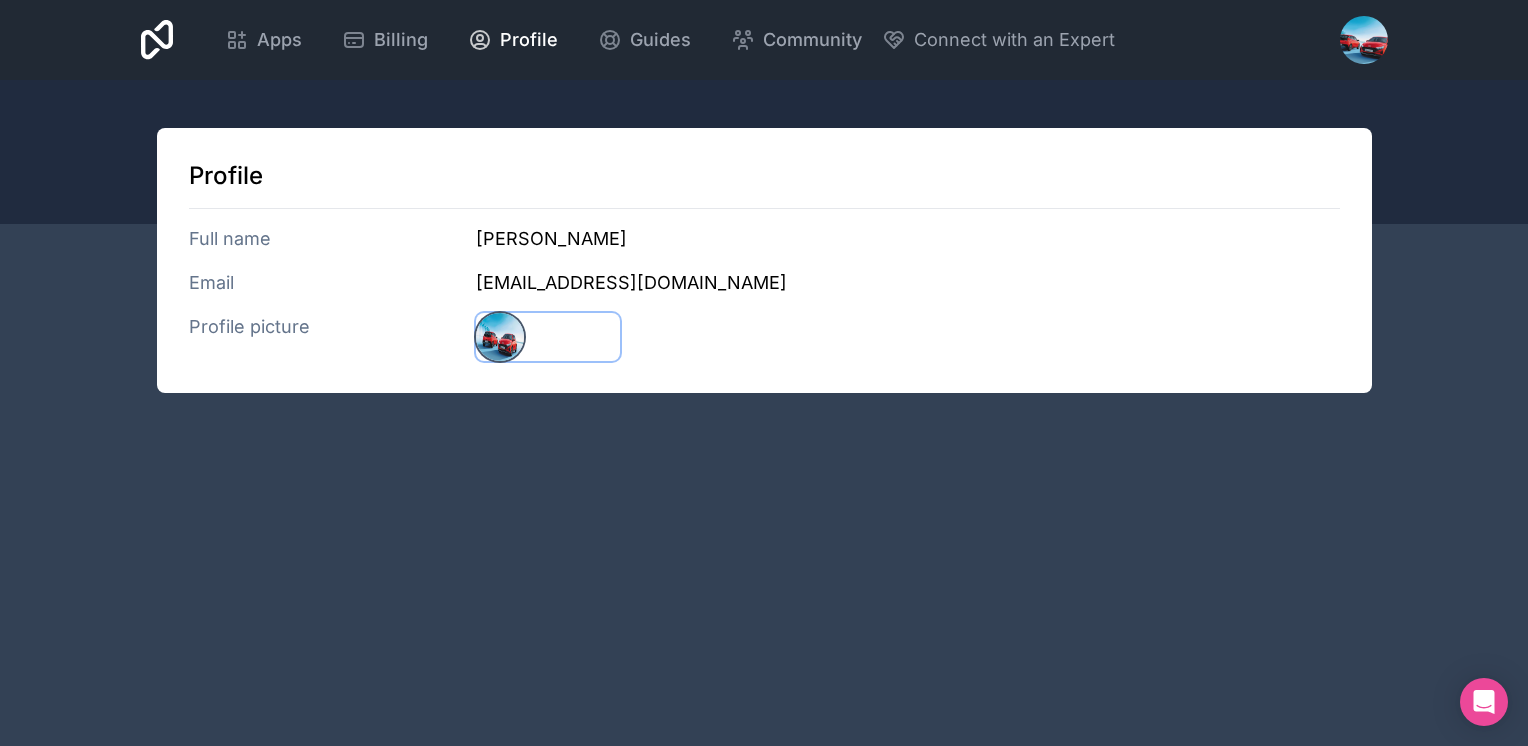 click at bounding box center [500, 337] 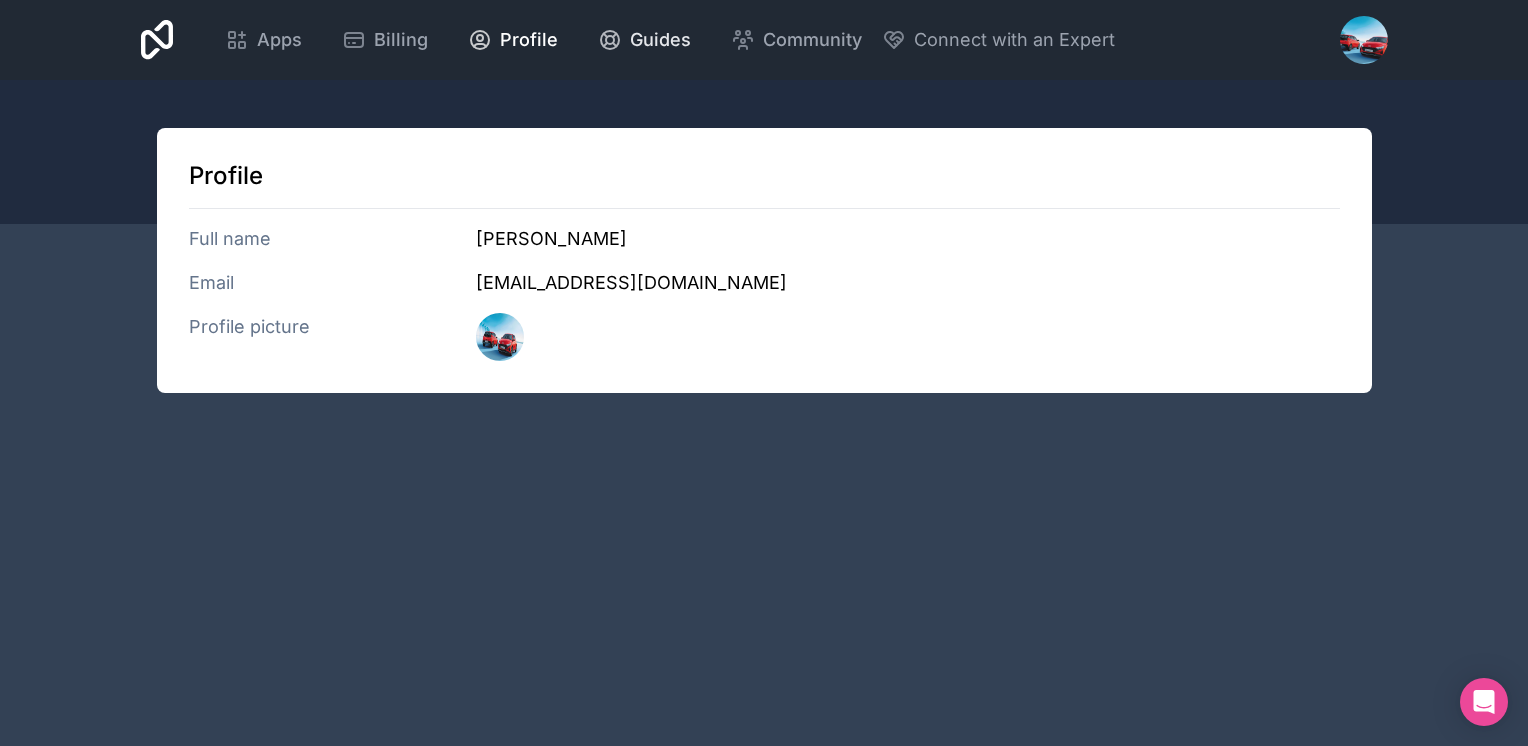 click on "Guides" at bounding box center [660, 40] 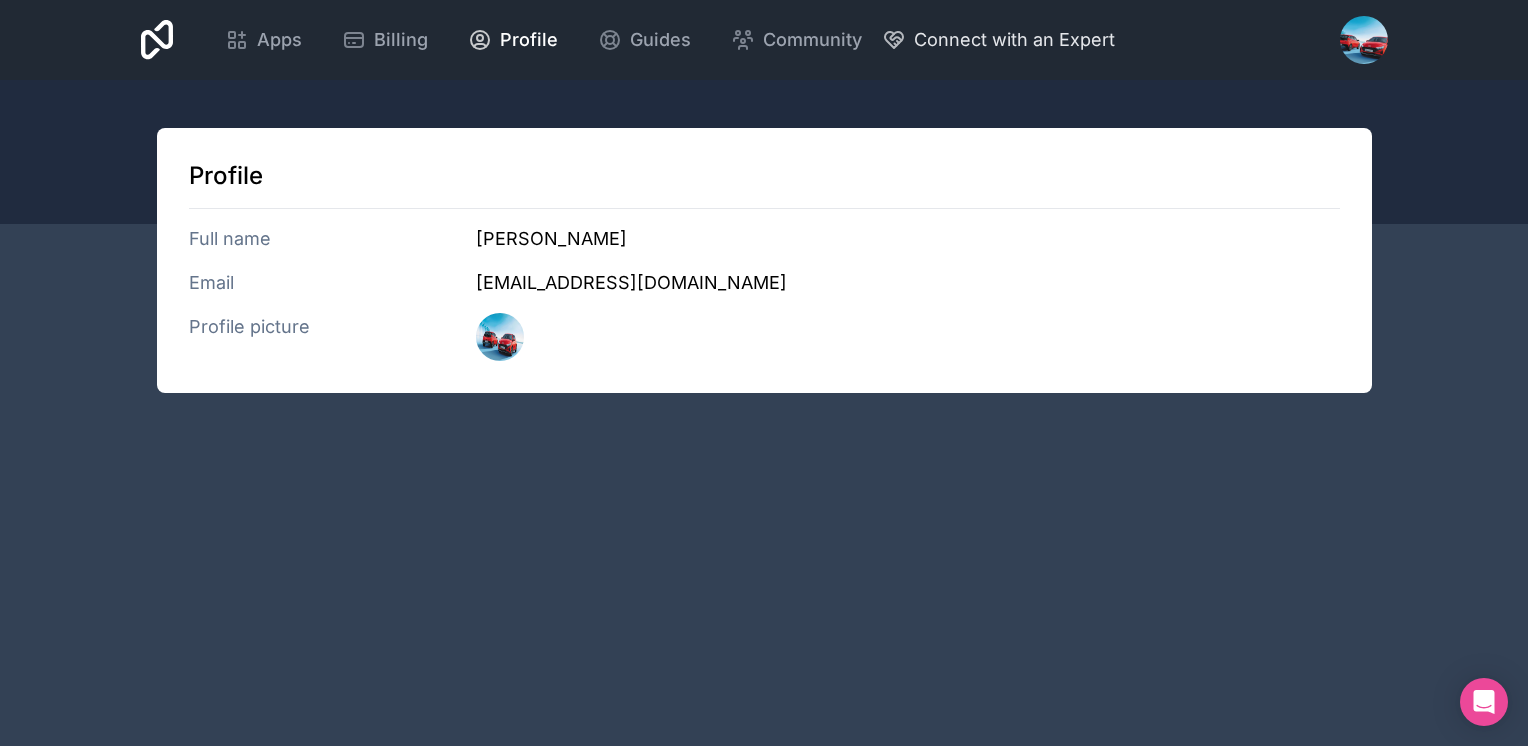 click on "Connect with an Expert" at bounding box center [1014, 40] 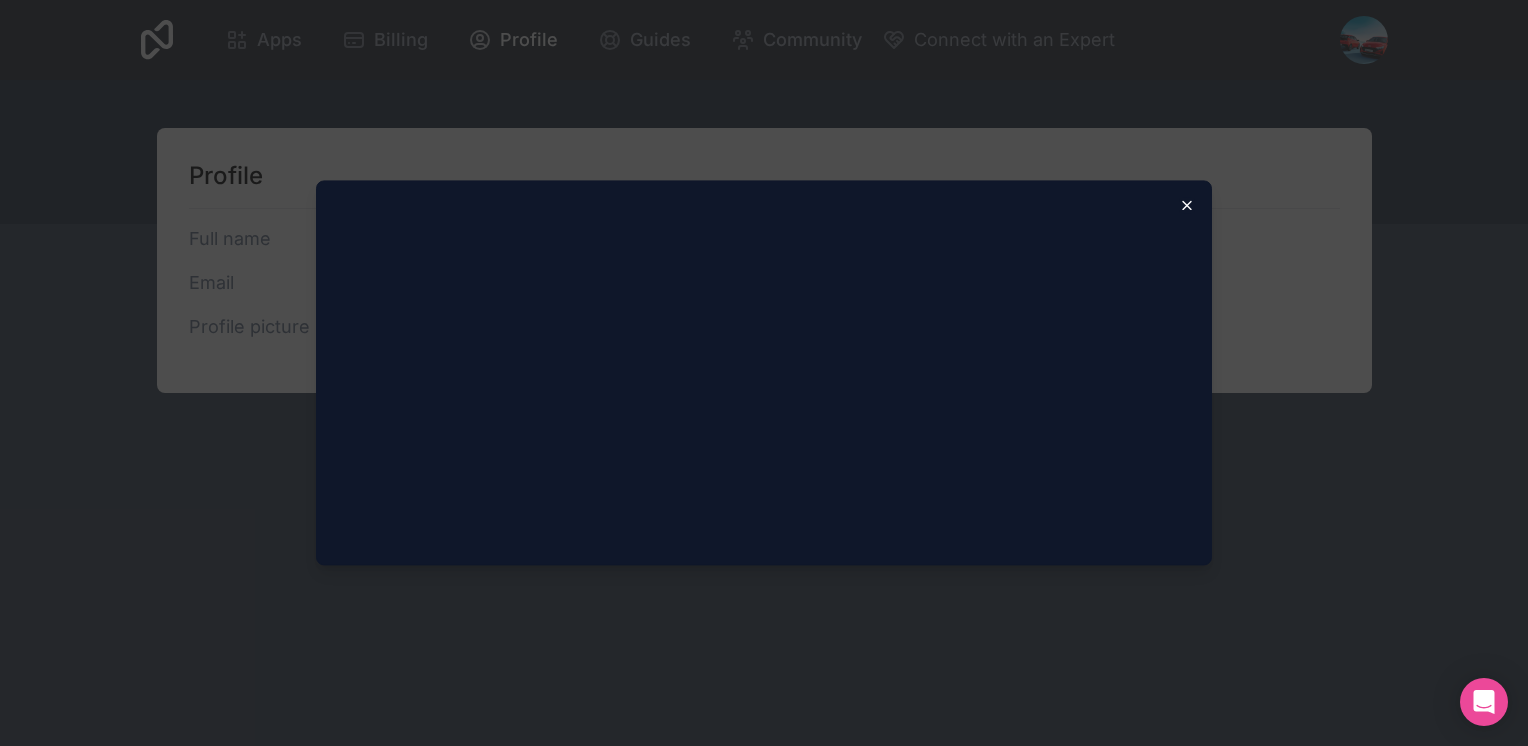 click 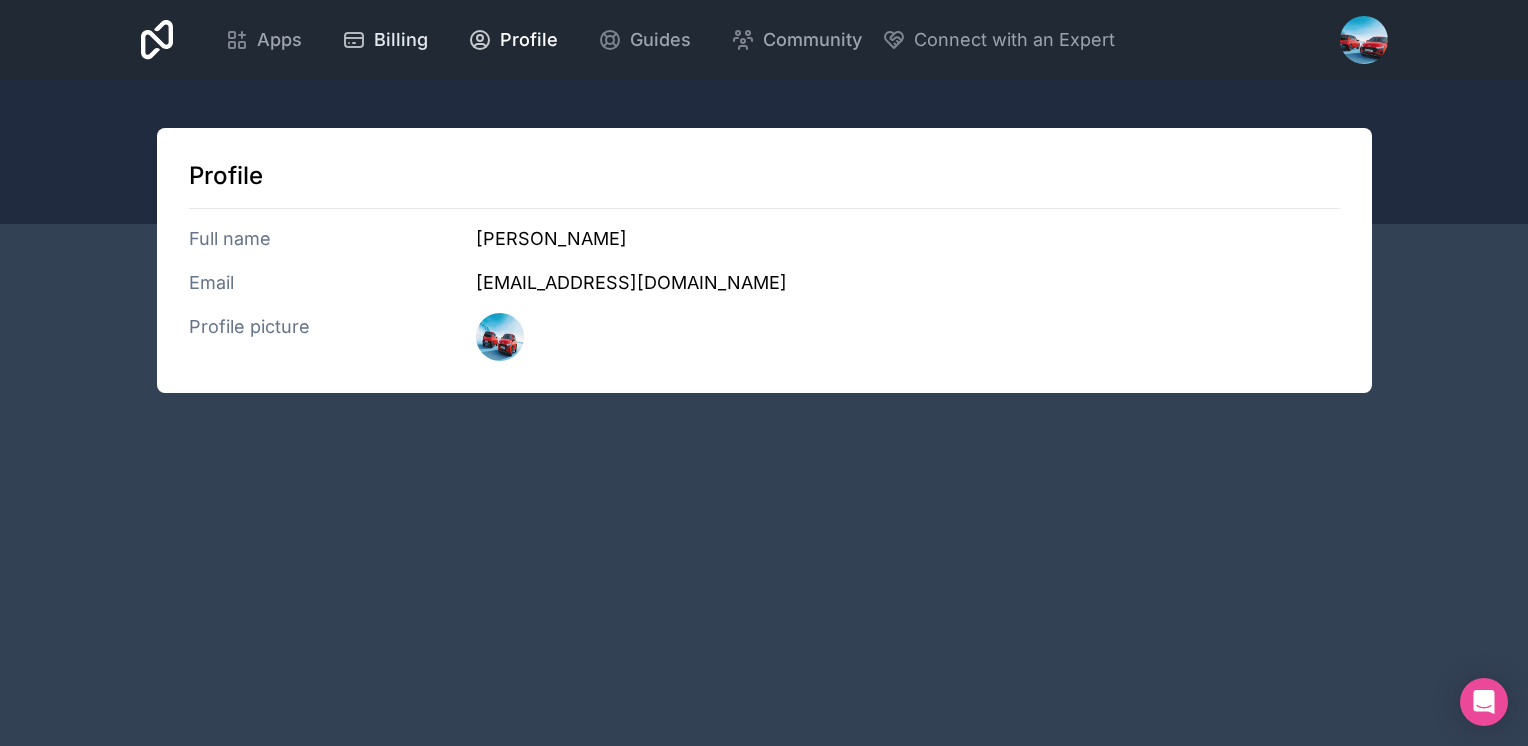 click on "Billing" at bounding box center (401, 40) 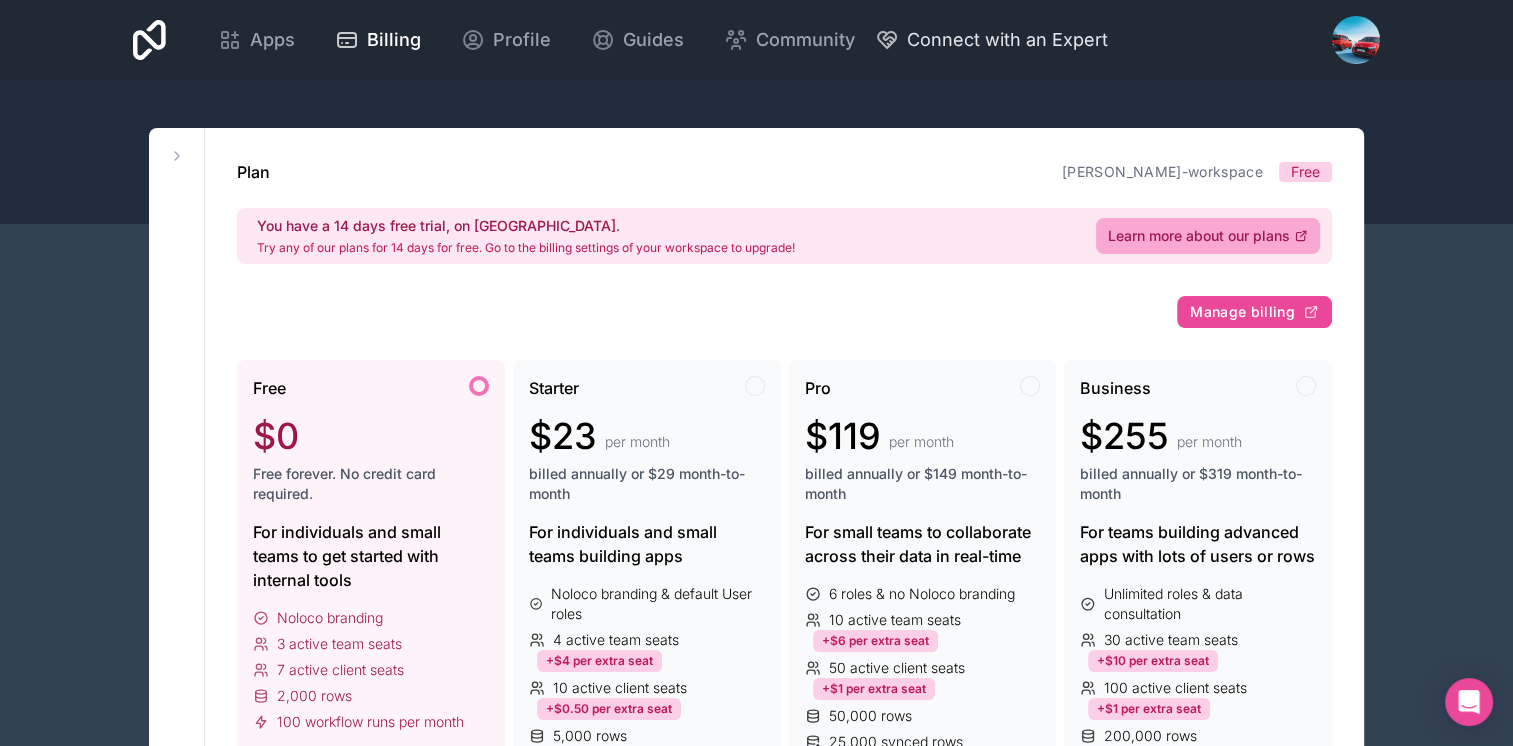 click on "Connect with an Expert" at bounding box center (1007, 40) 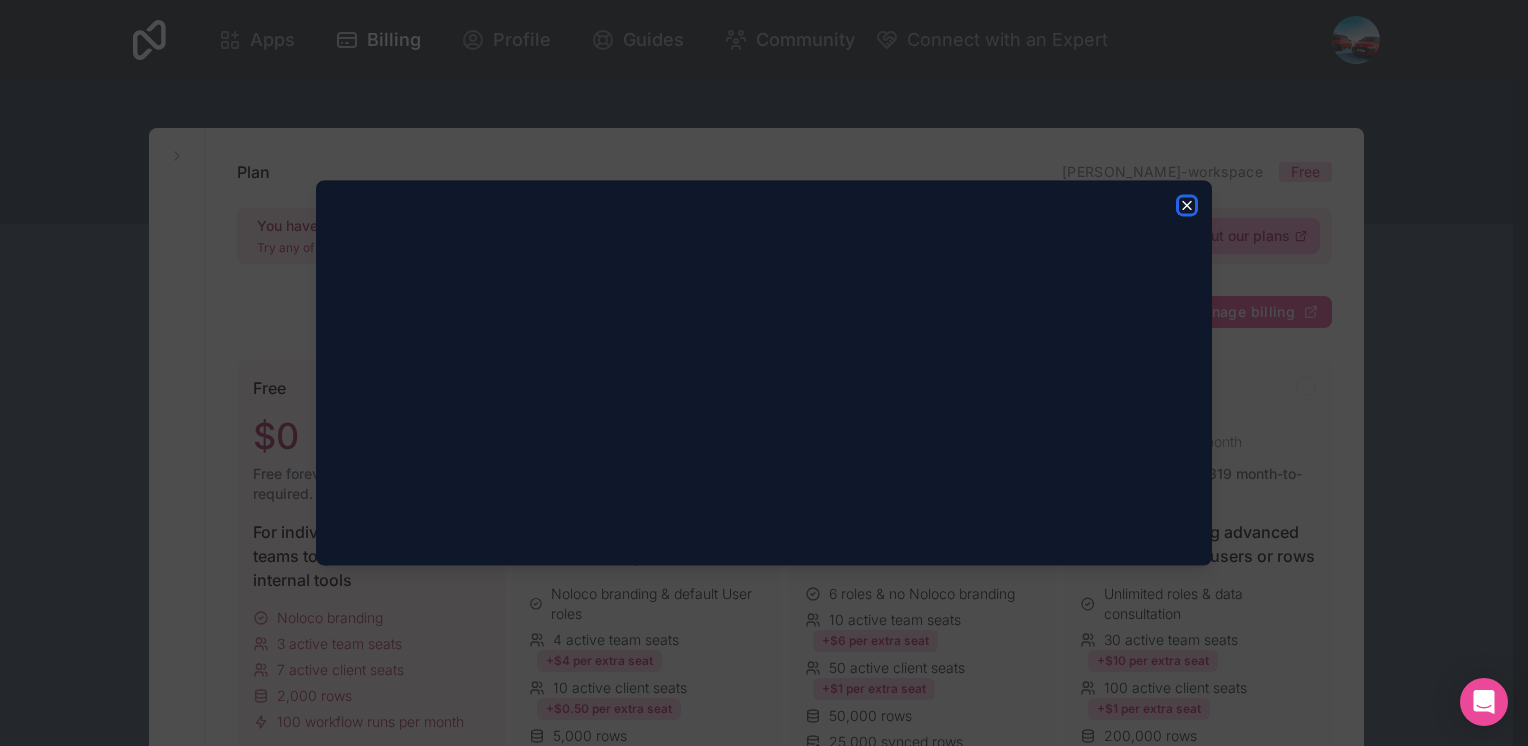 click 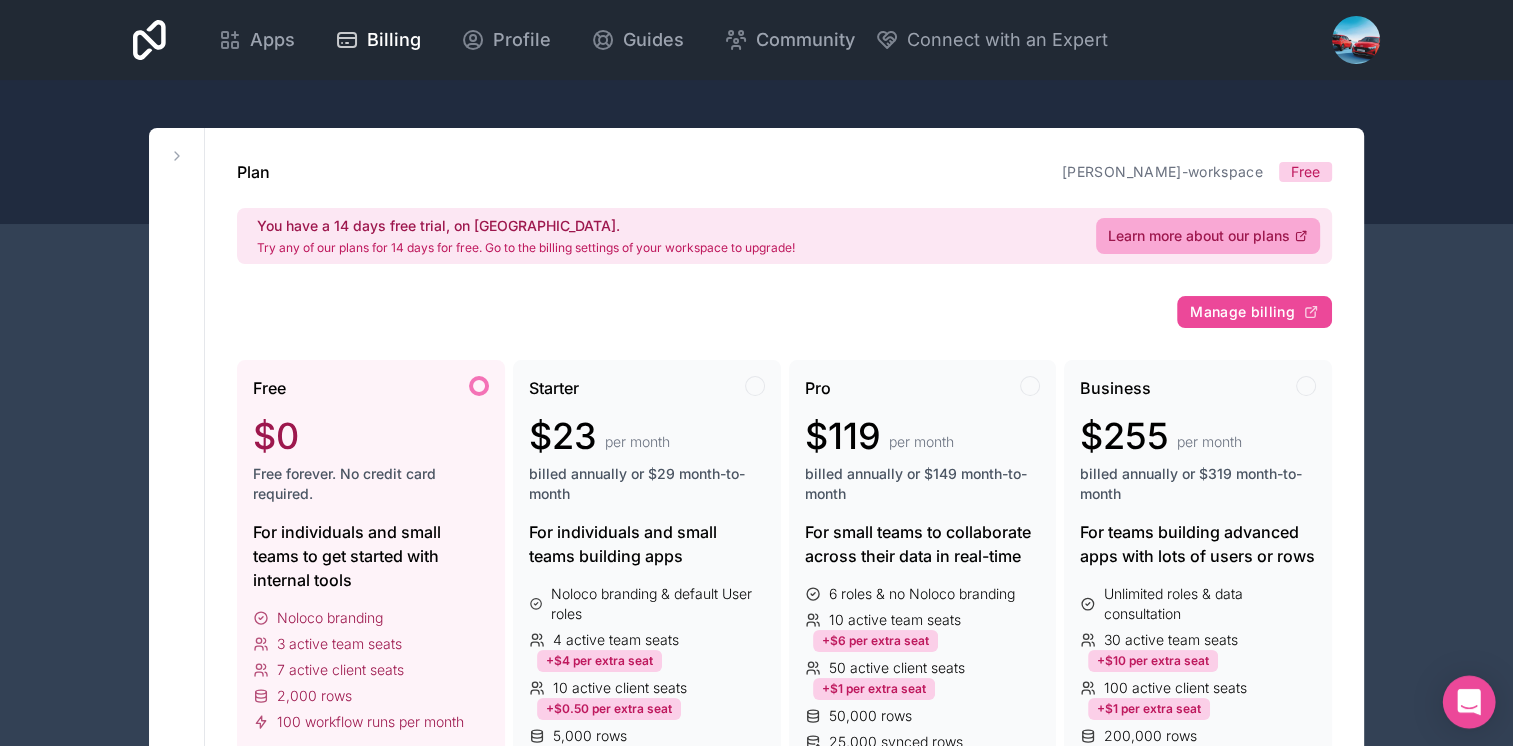 click 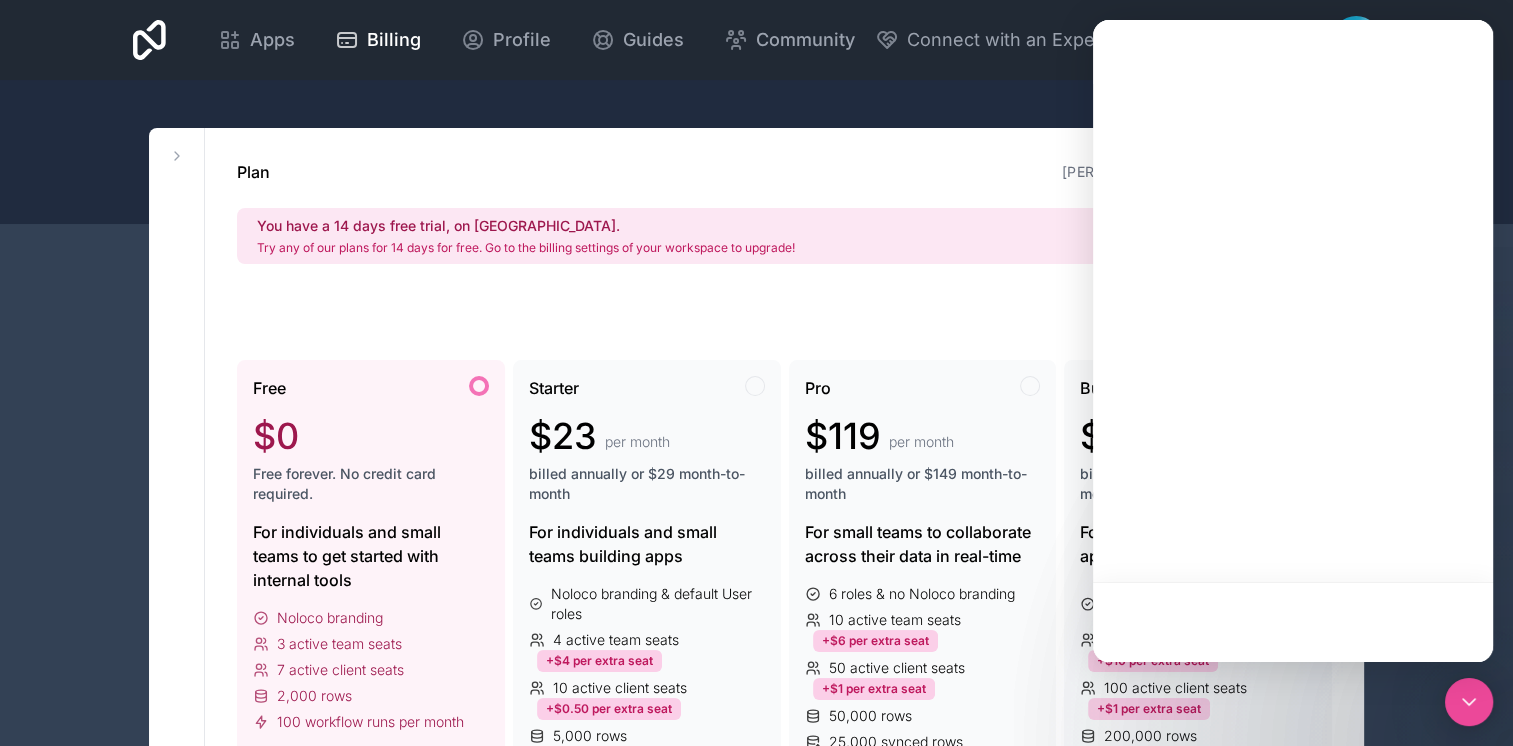 scroll, scrollTop: 0, scrollLeft: 0, axis: both 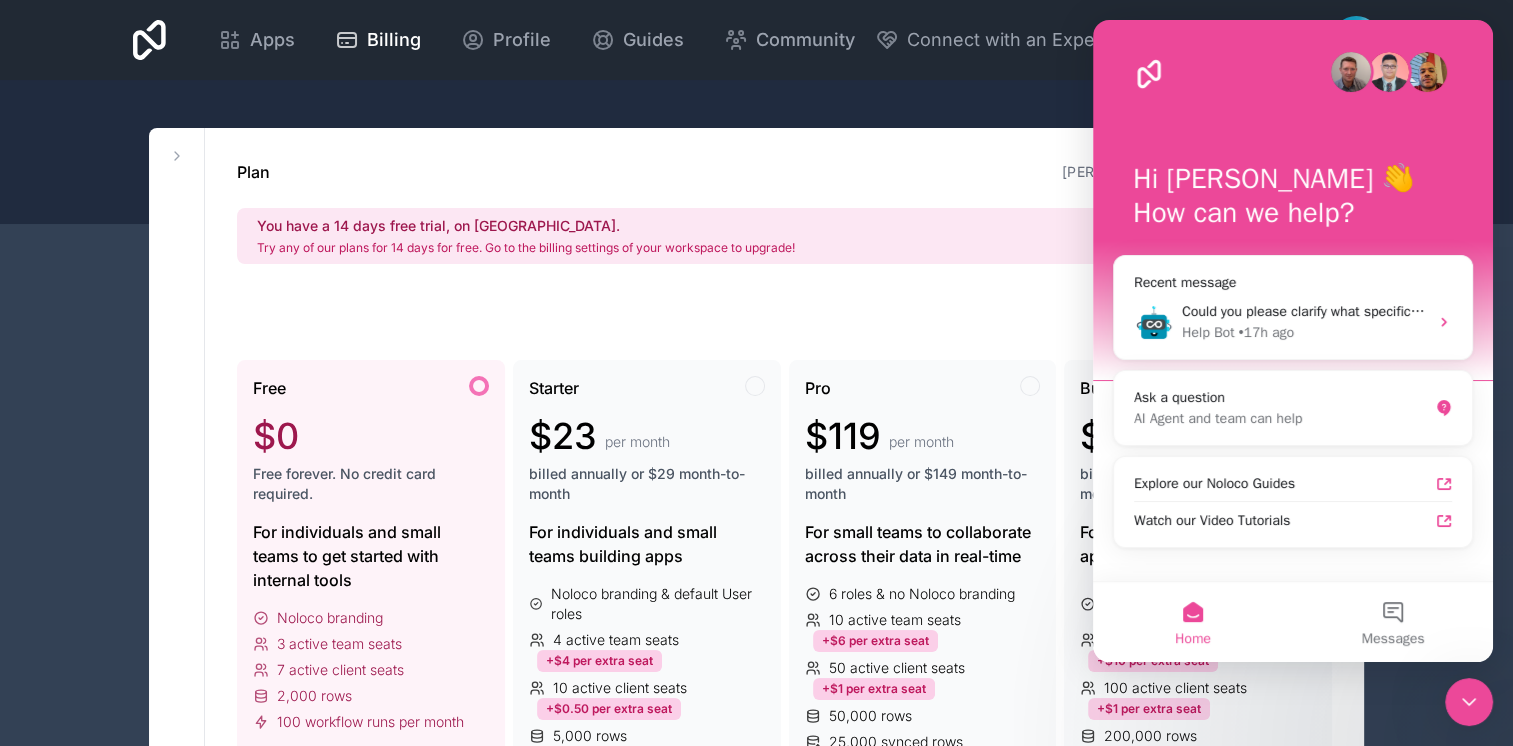 click on "Home" at bounding box center (1193, 622) 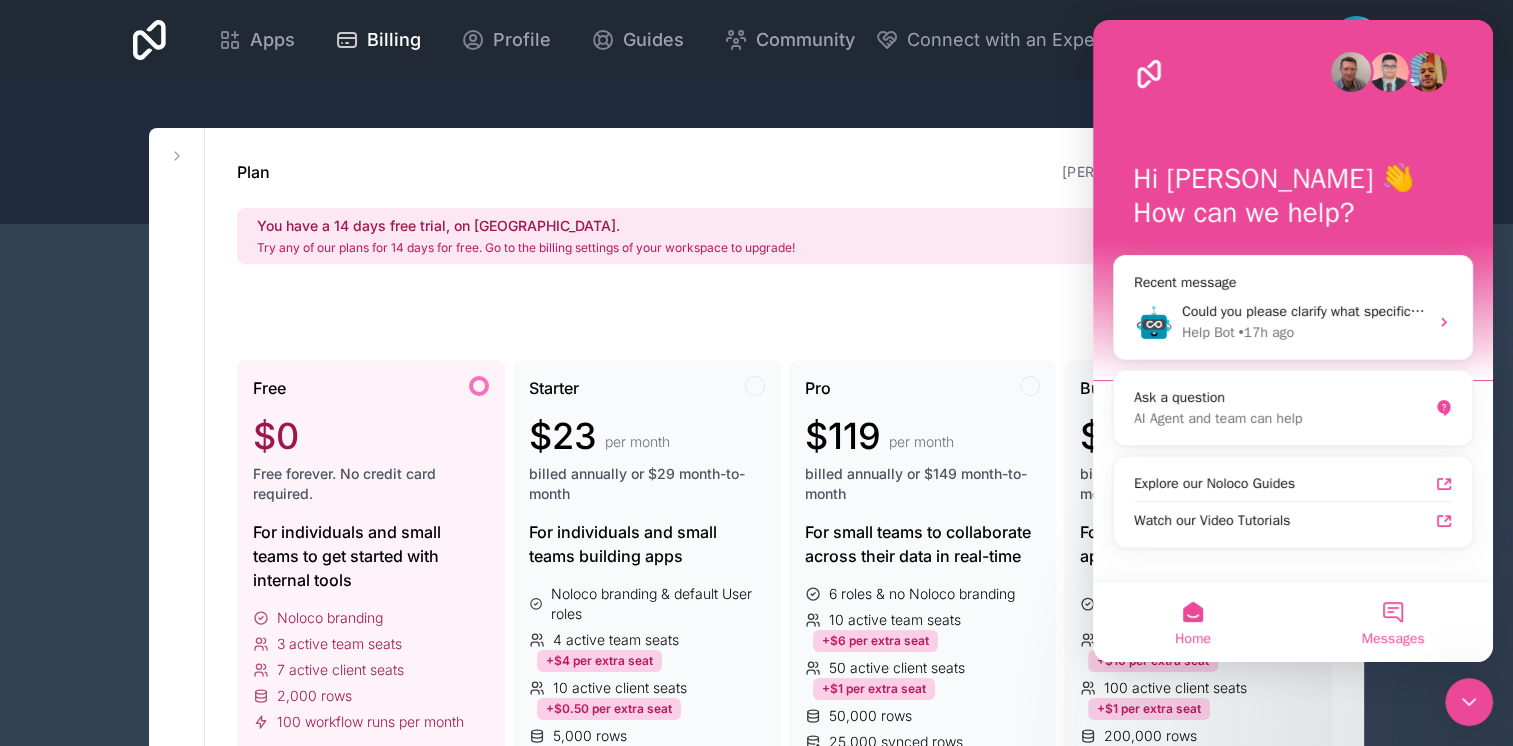 click on "Messages" at bounding box center (1393, 639) 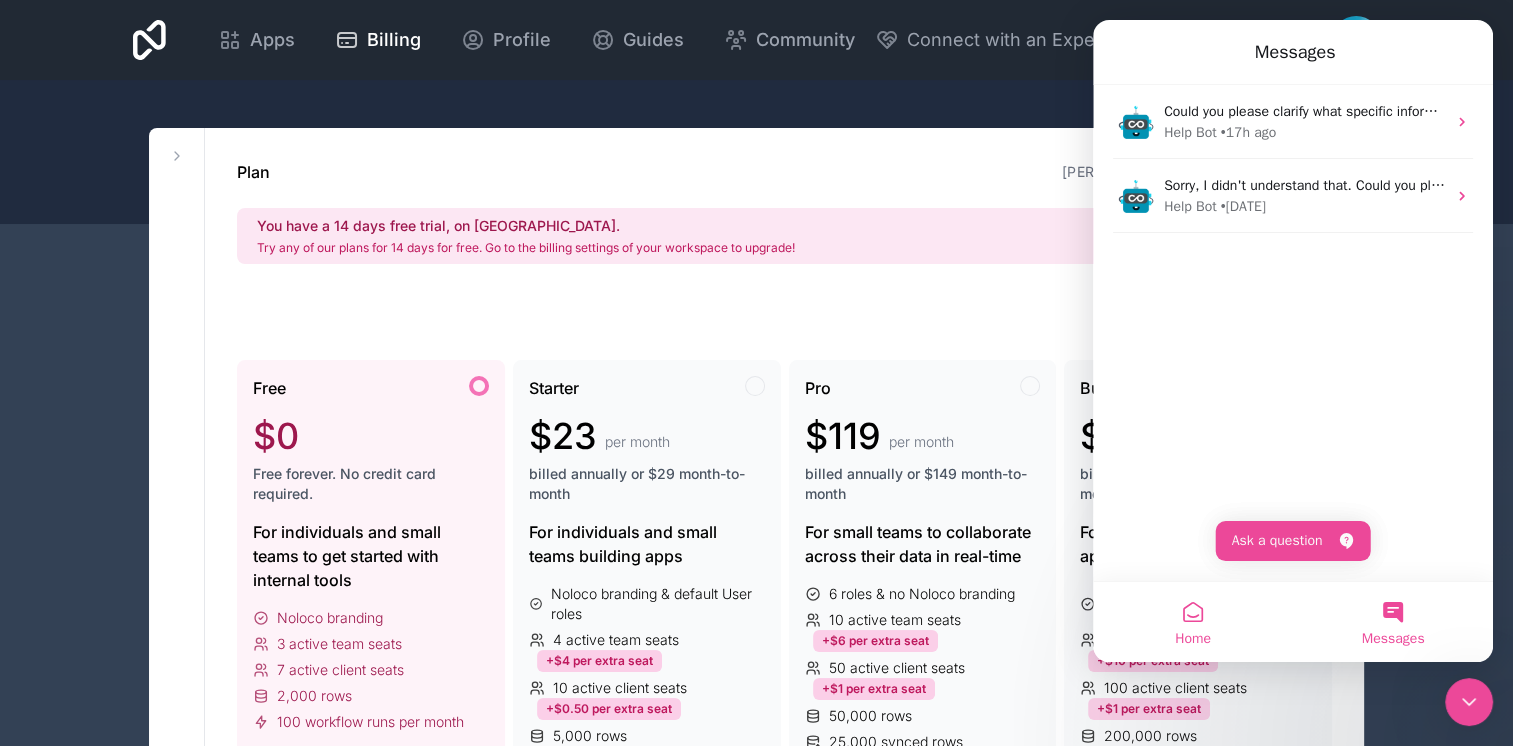 click on "Home" at bounding box center [1193, 622] 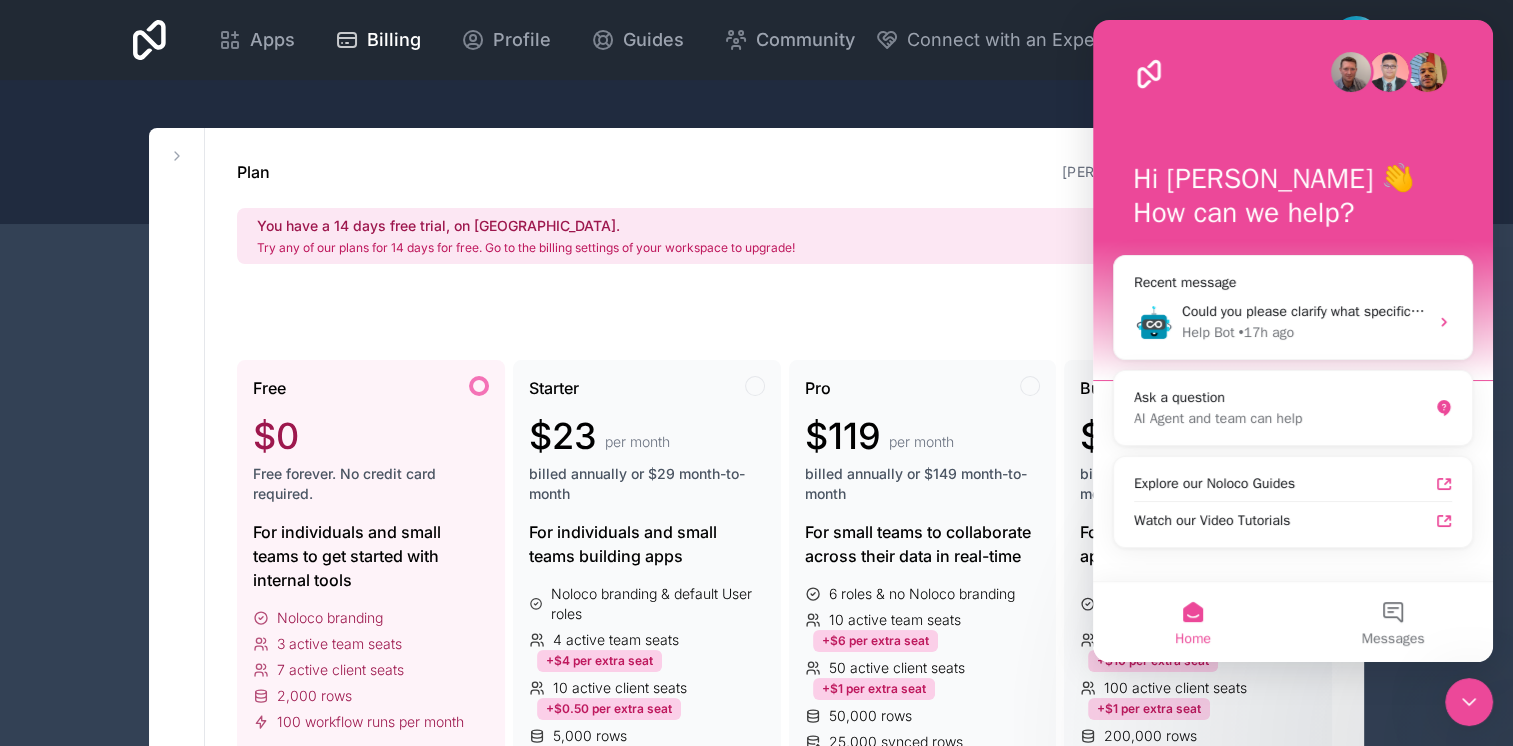 drag, startPoint x: 1468, startPoint y: 697, endPoint x: 1458, endPoint y: 700, distance: 10.440307 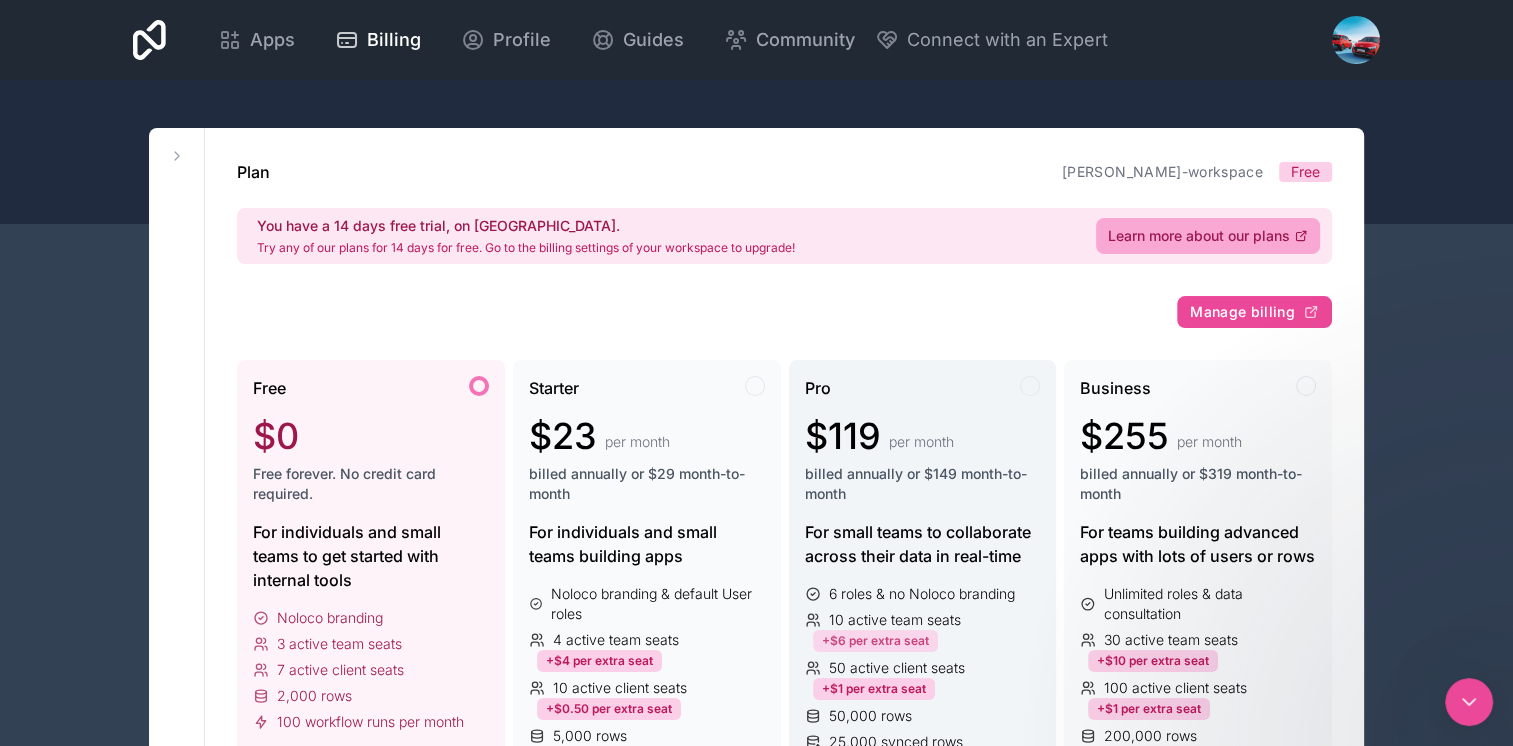 scroll, scrollTop: 0, scrollLeft: 0, axis: both 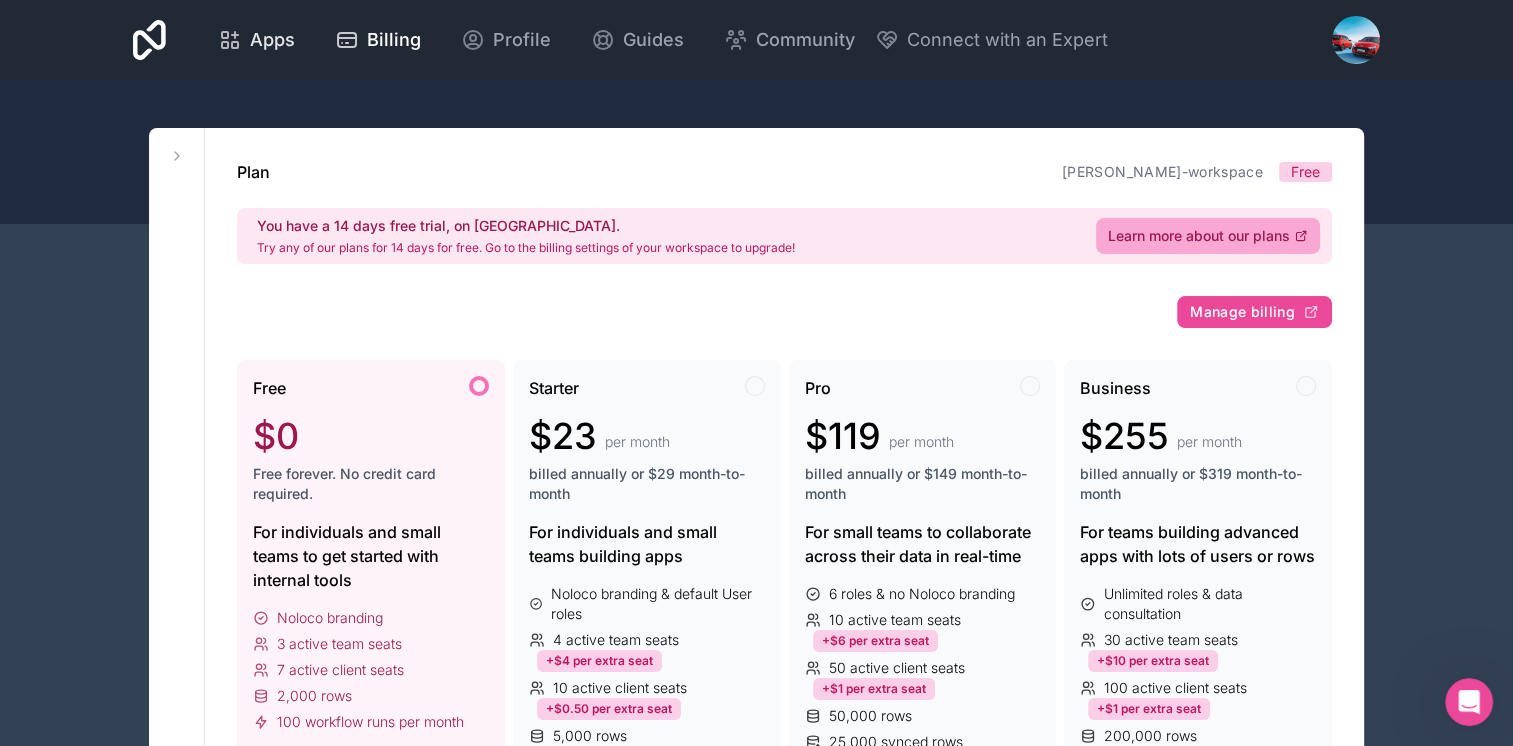 click on "Apps" at bounding box center (272, 40) 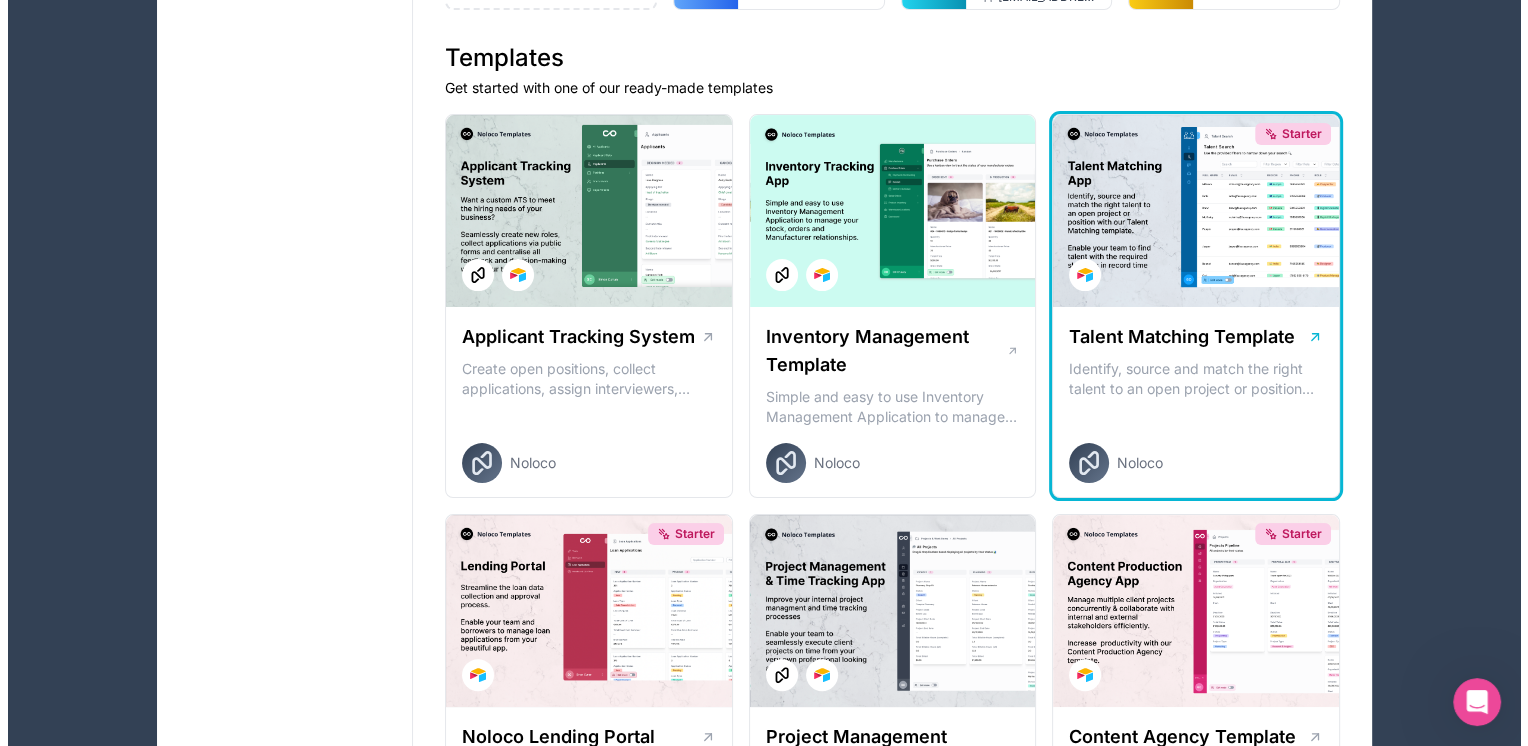 scroll, scrollTop: 0, scrollLeft: 0, axis: both 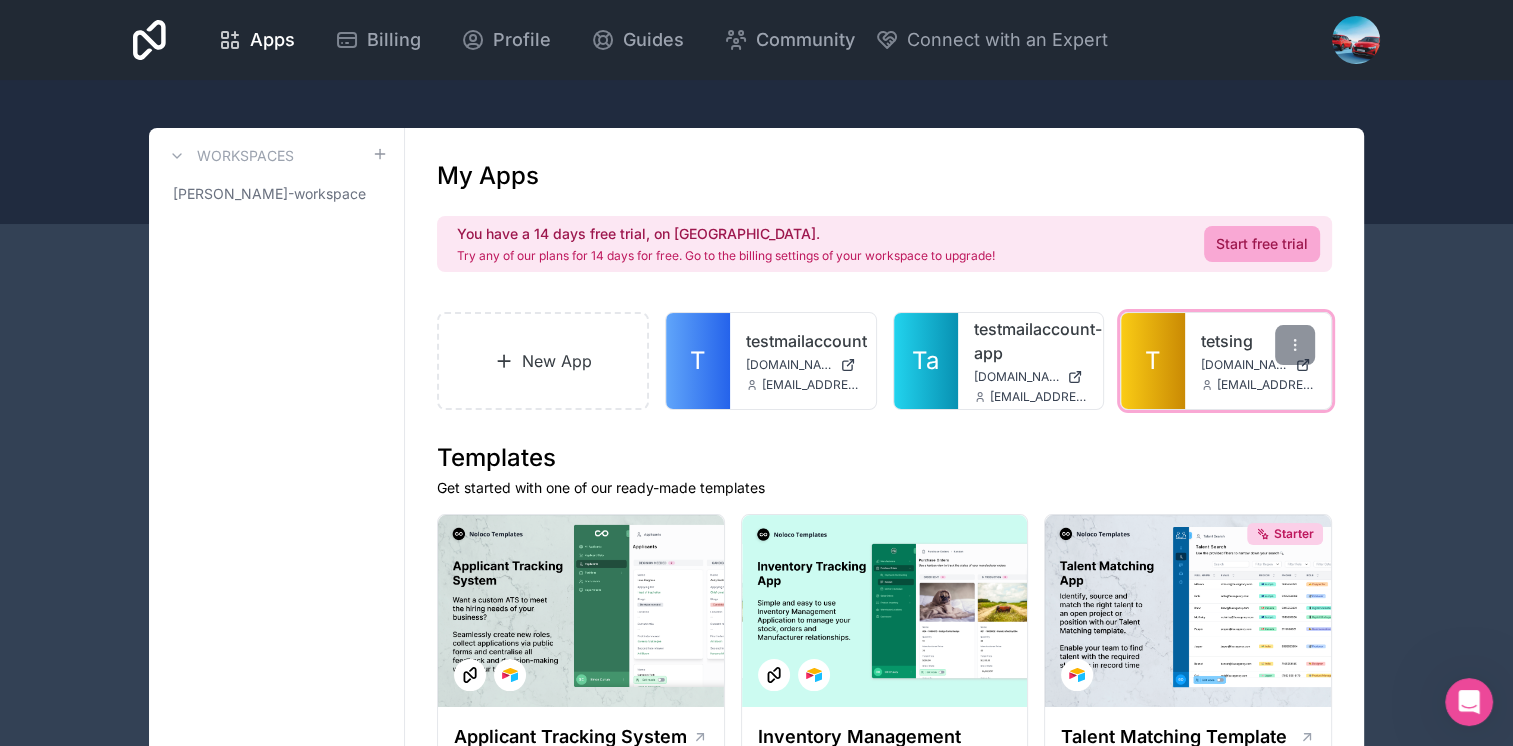 click on "T" at bounding box center (1153, 361) 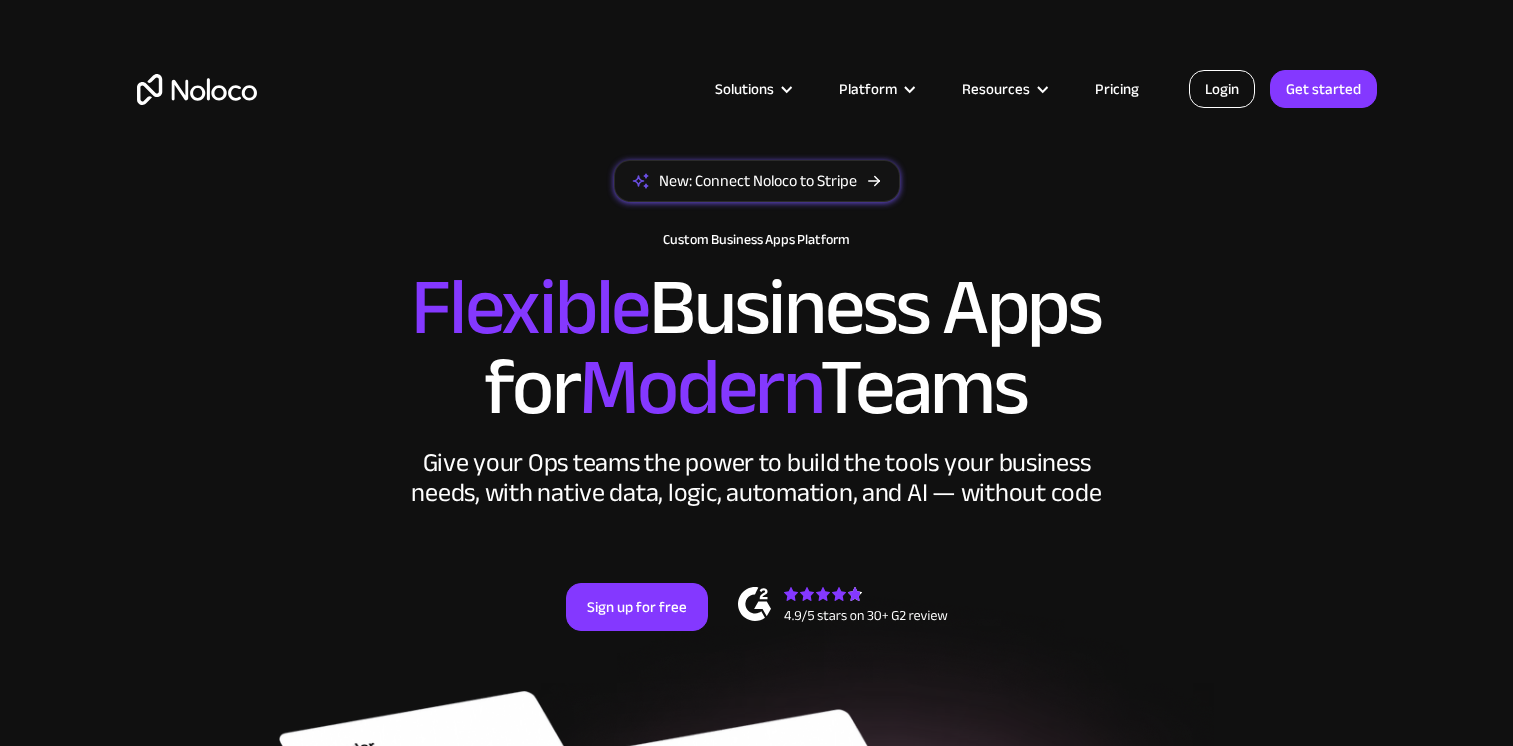click on "Login" at bounding box center (1222, 89) 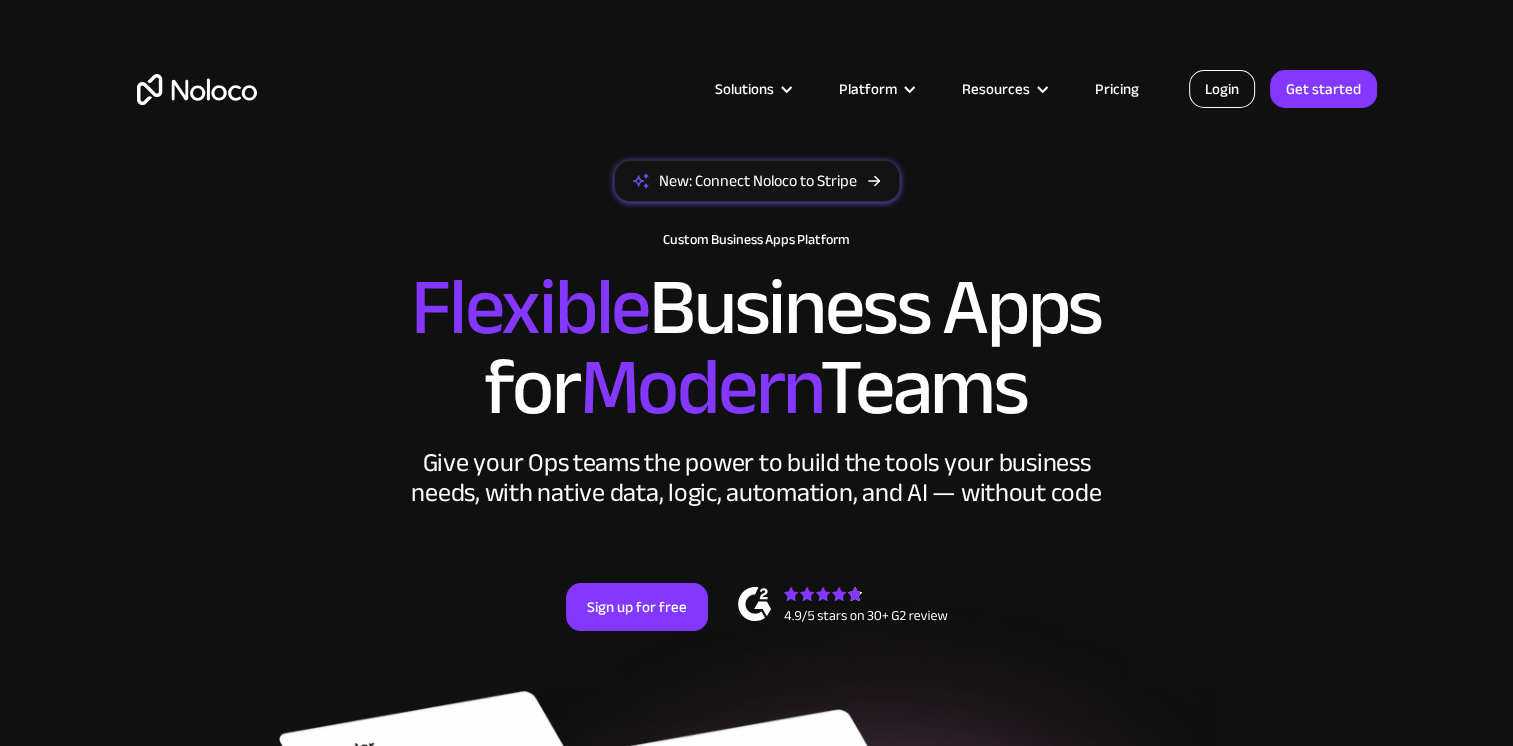 scroll, scrollTop: 0, scrollLeft: 0, axis: both 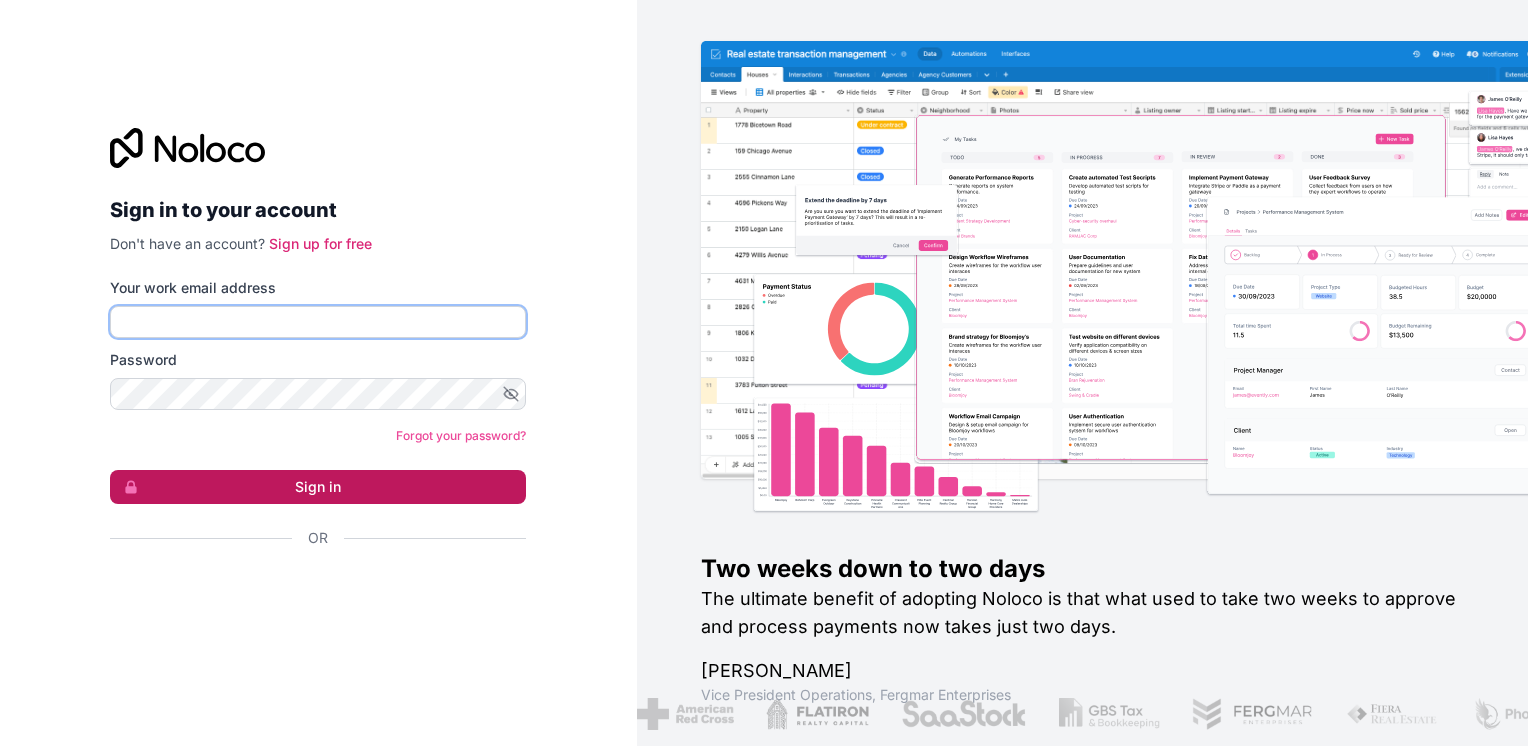 type on "[EMAIL_ADDRESS][DOMAIN_NAME]" 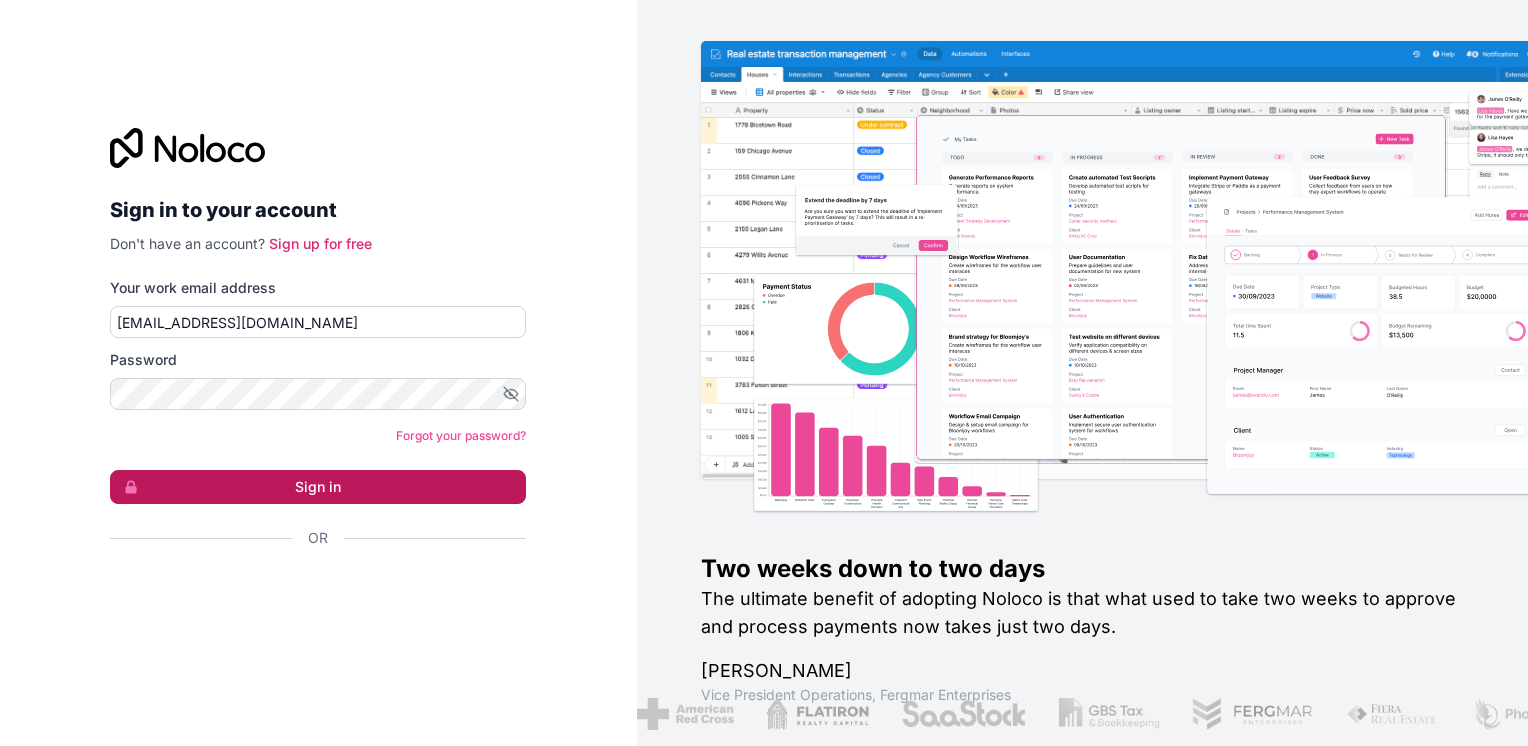 click on "Sign in" at bounding box center (318, 487) 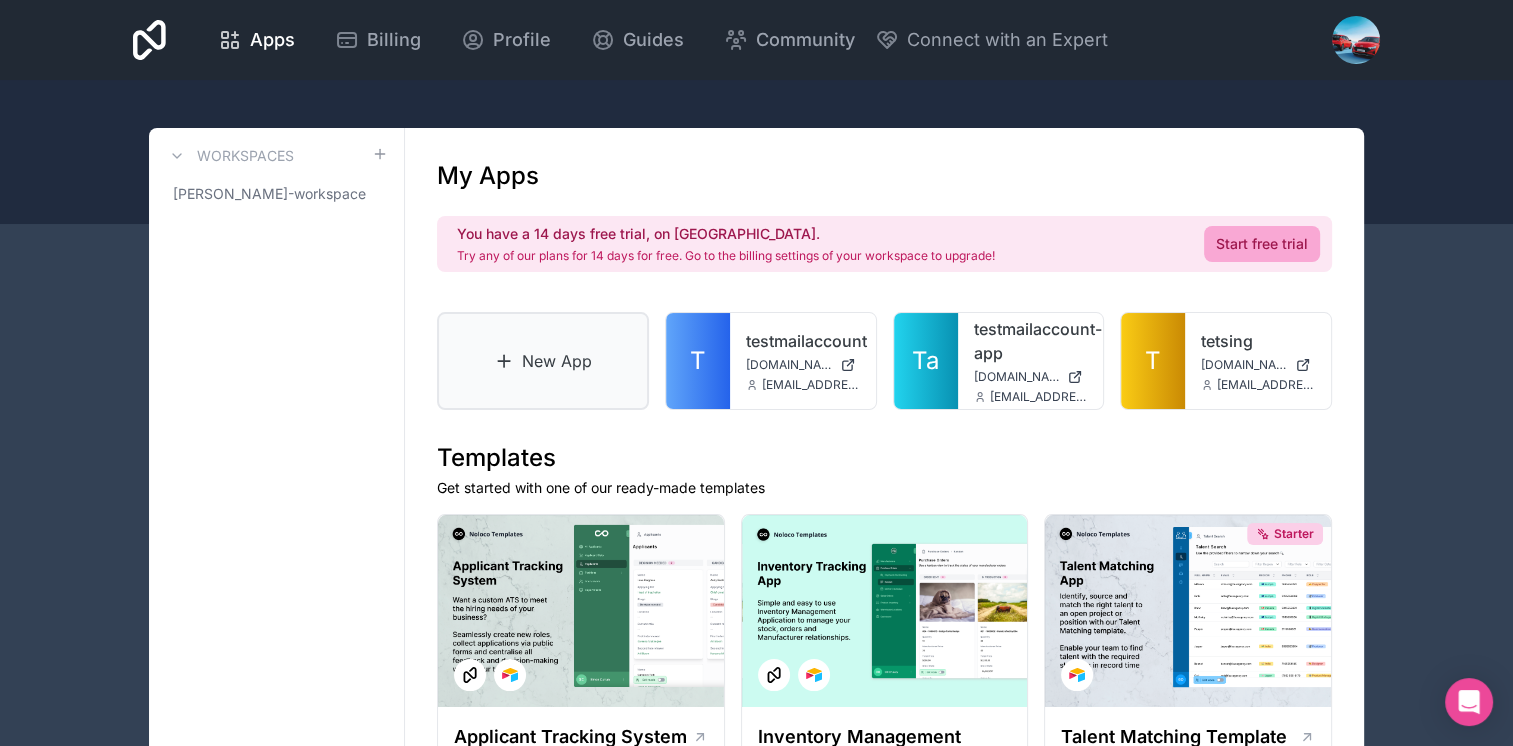 click on "New App" at bounding box center [543, 361] 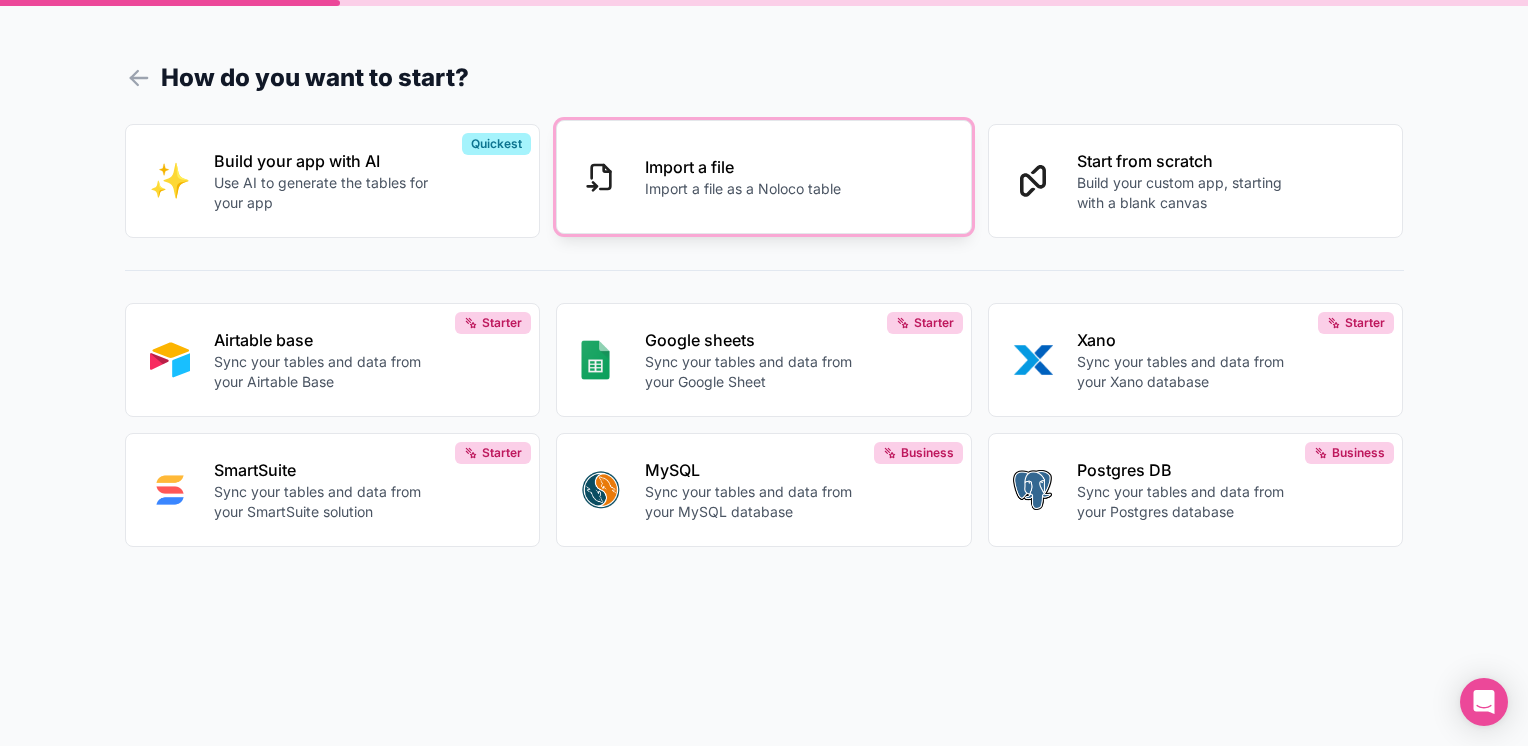click on "Import a file Import a file as a Noloco table" at bounding box center (764, 177) 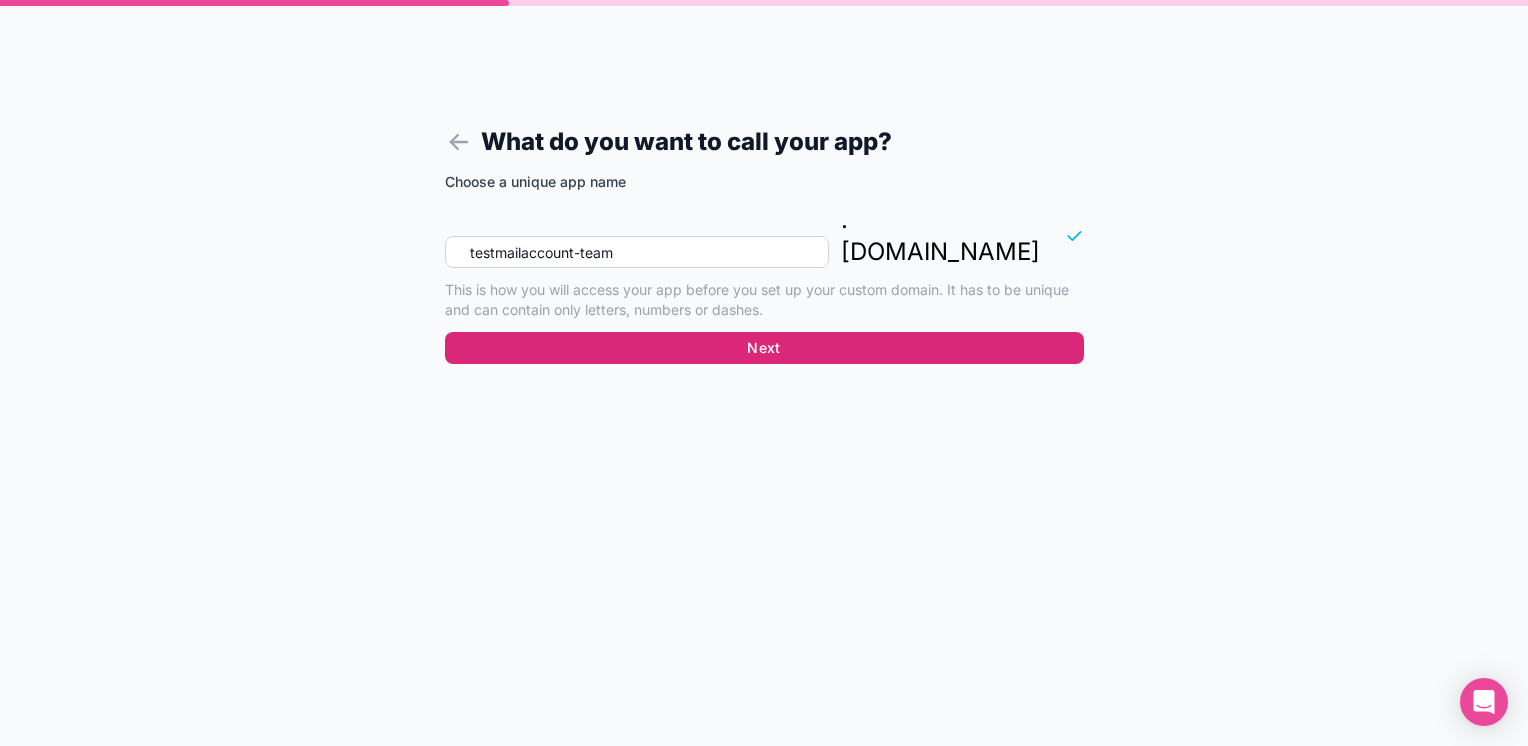 click on "Next" at bounding box center [764, 348] 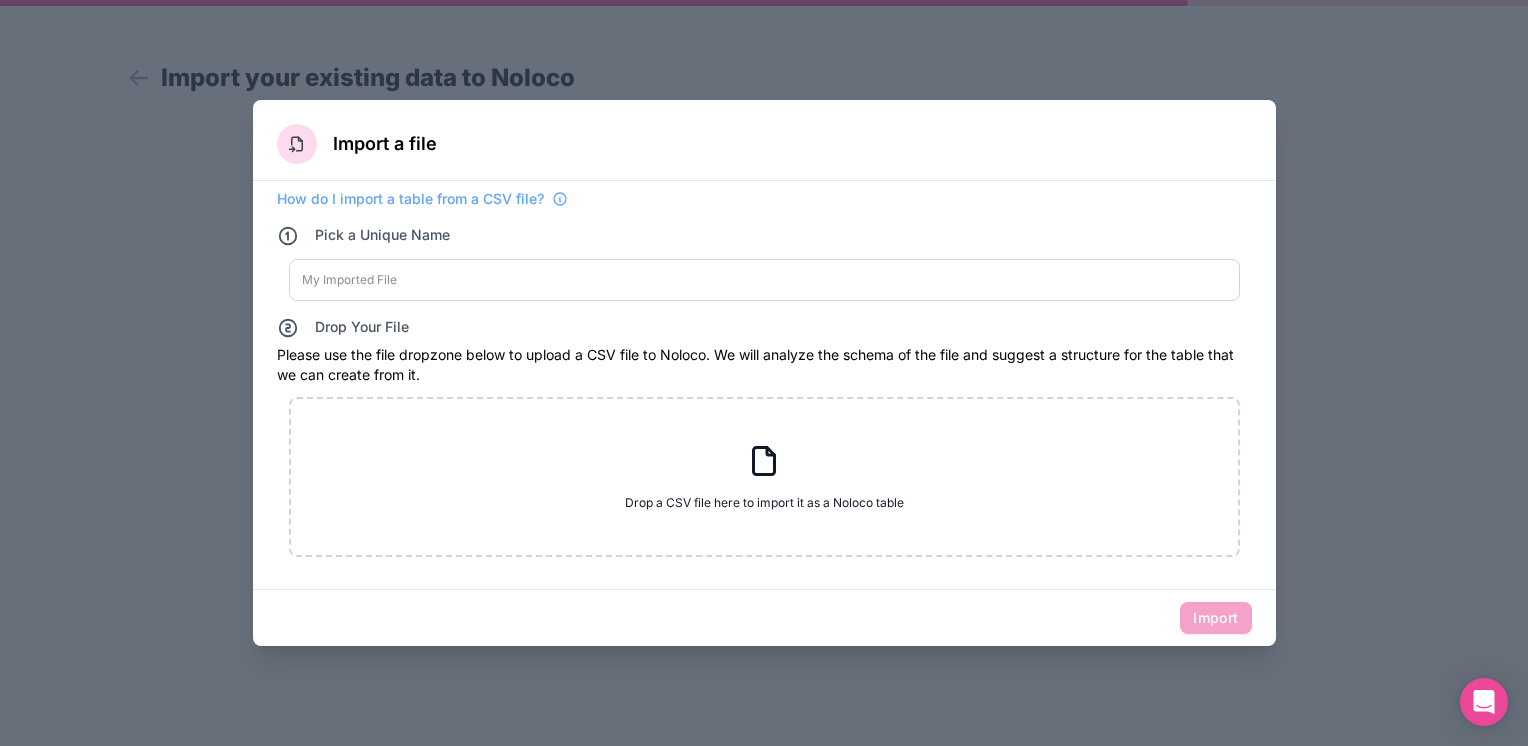 click on "My Imported File" at bounding box center (764, 280) 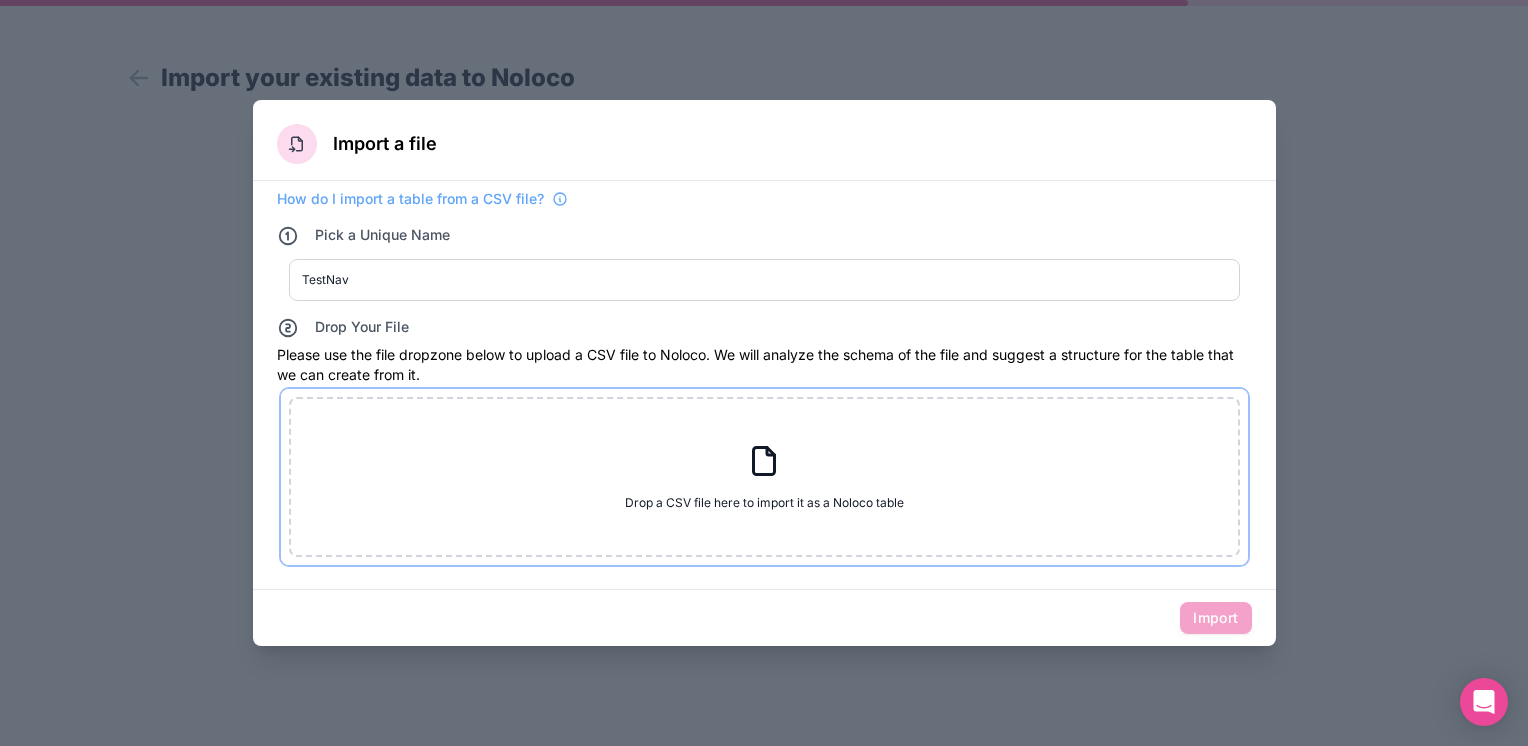 click 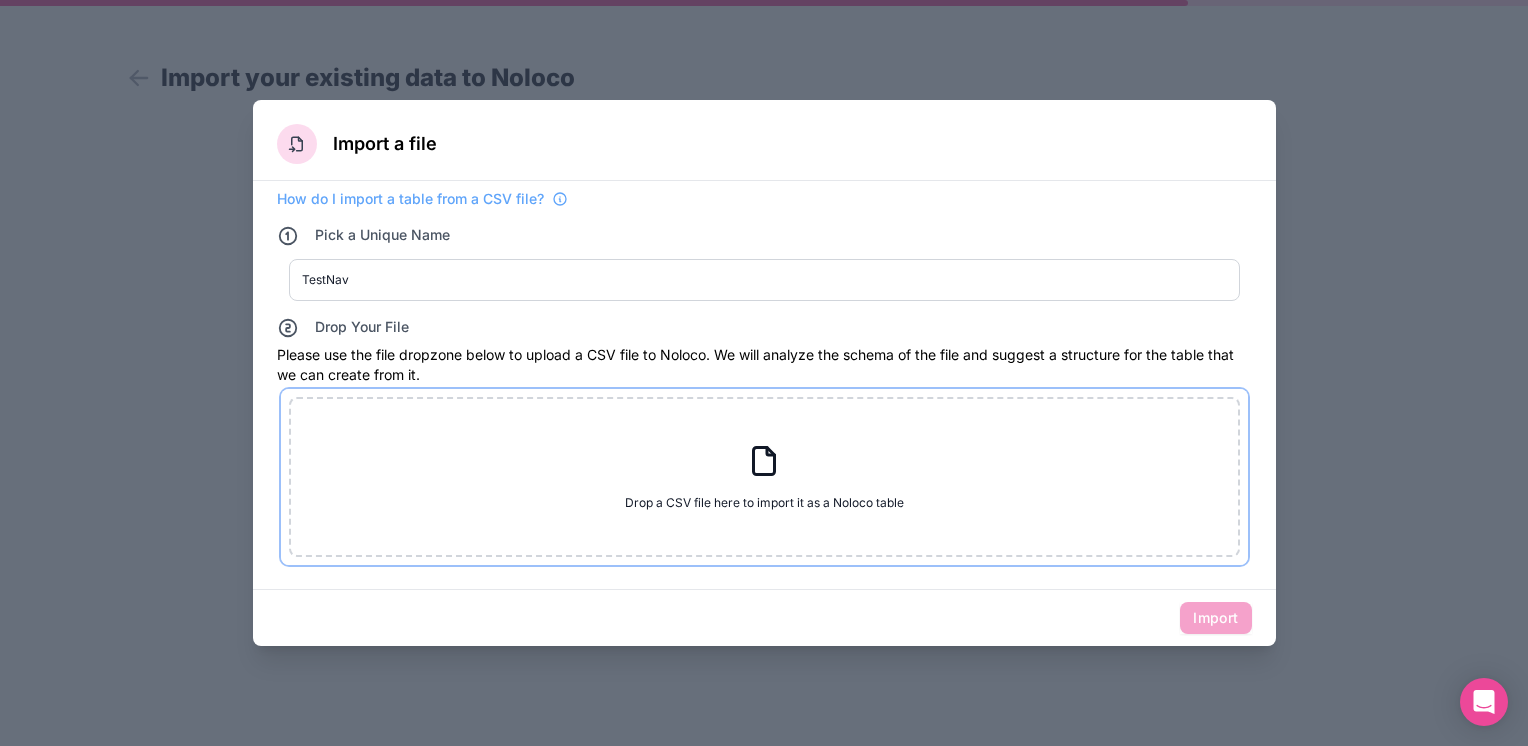 type on "C:\fakepath\screenshot.jpg" 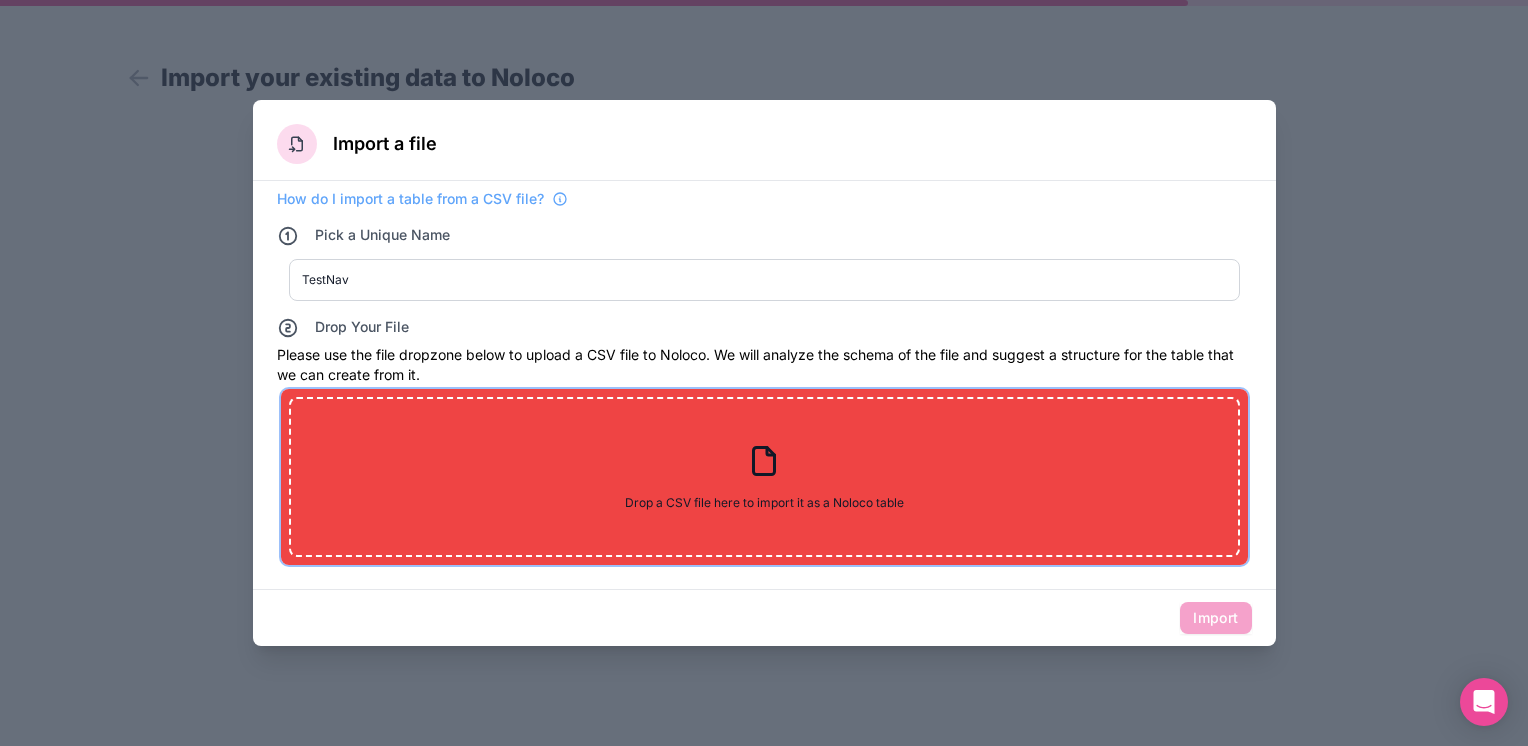 click 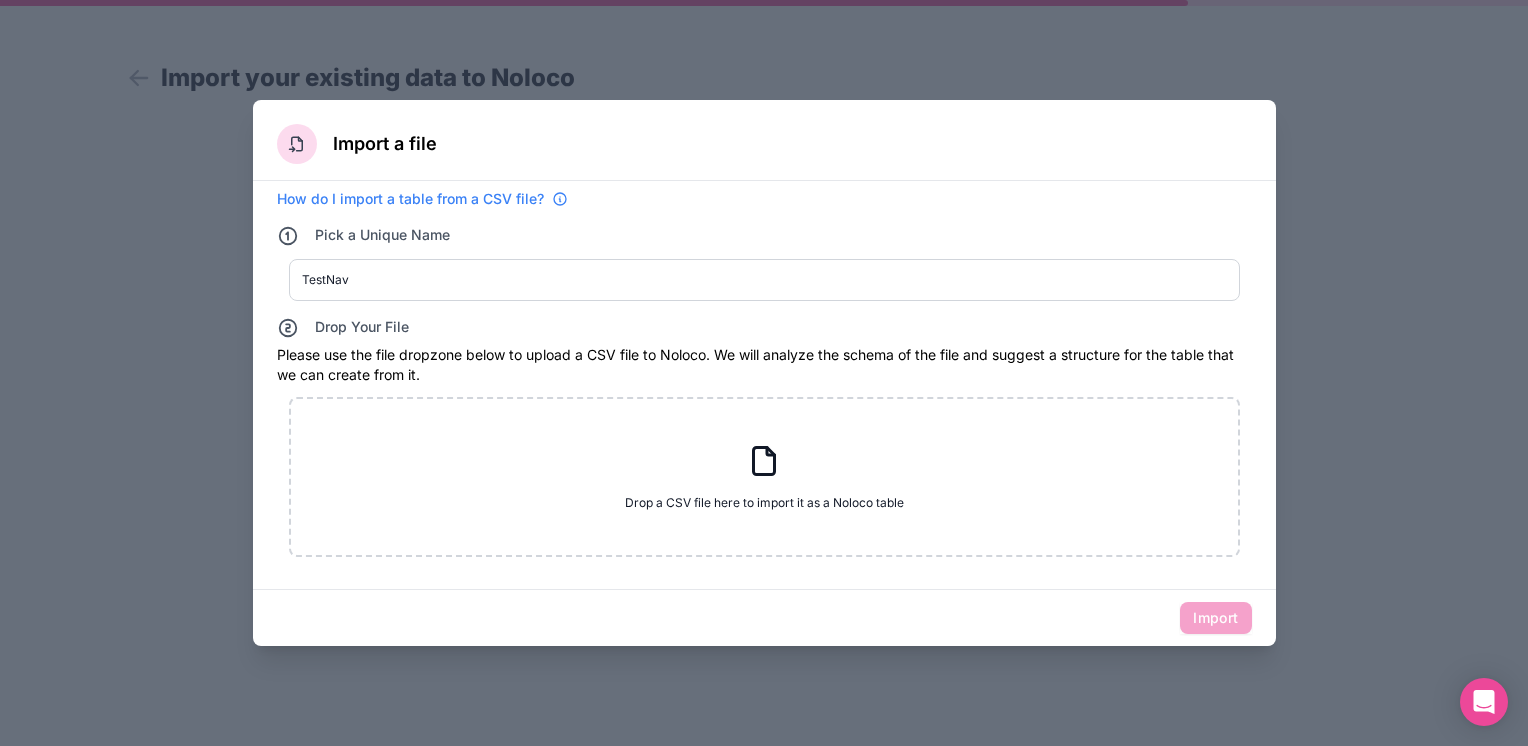 click on "How do I import a table from a CSV file?" at bounding box center [410, 199] 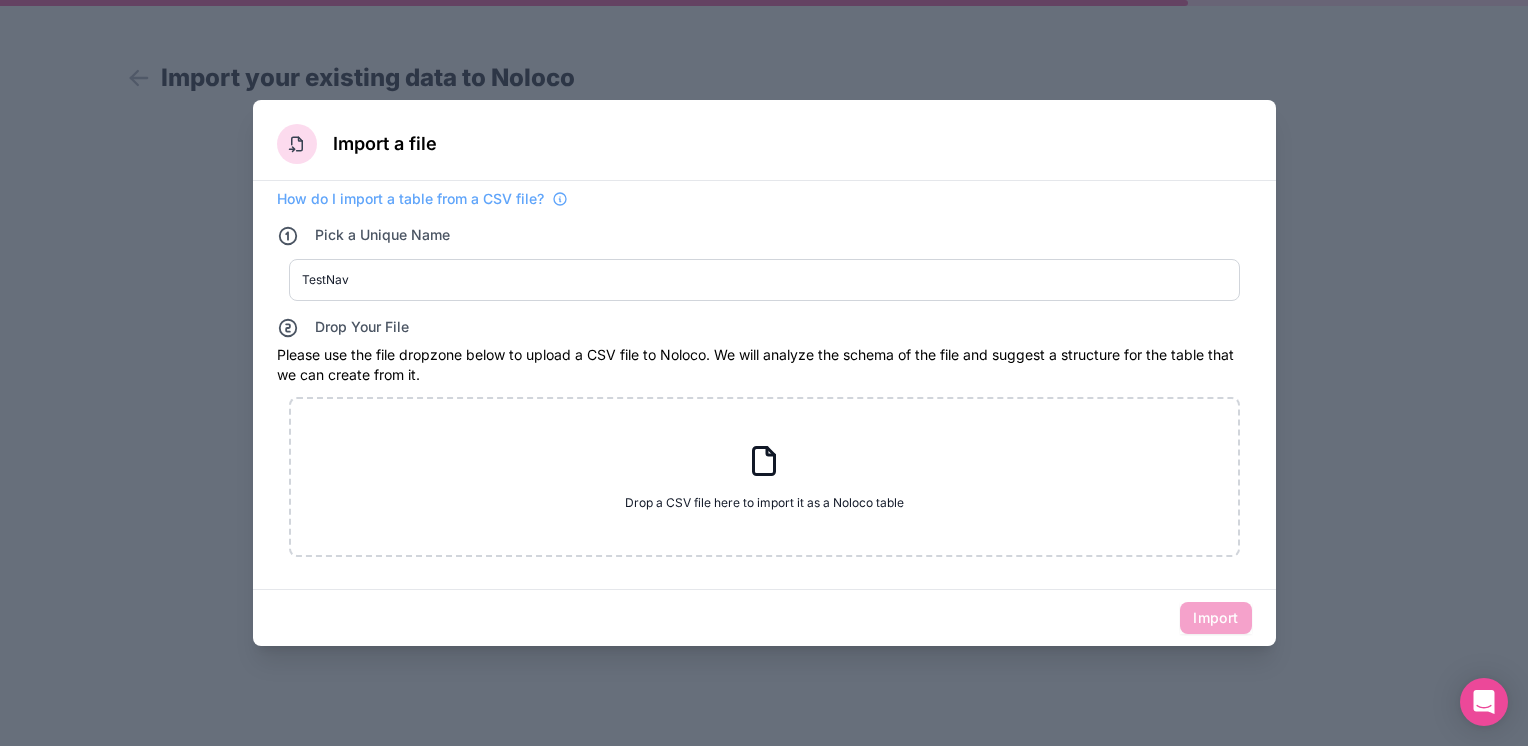 drag, startPoint x: 409, startPoint y: 165, endPoint x: 550, endPoint y: 245, distance: 162.11415 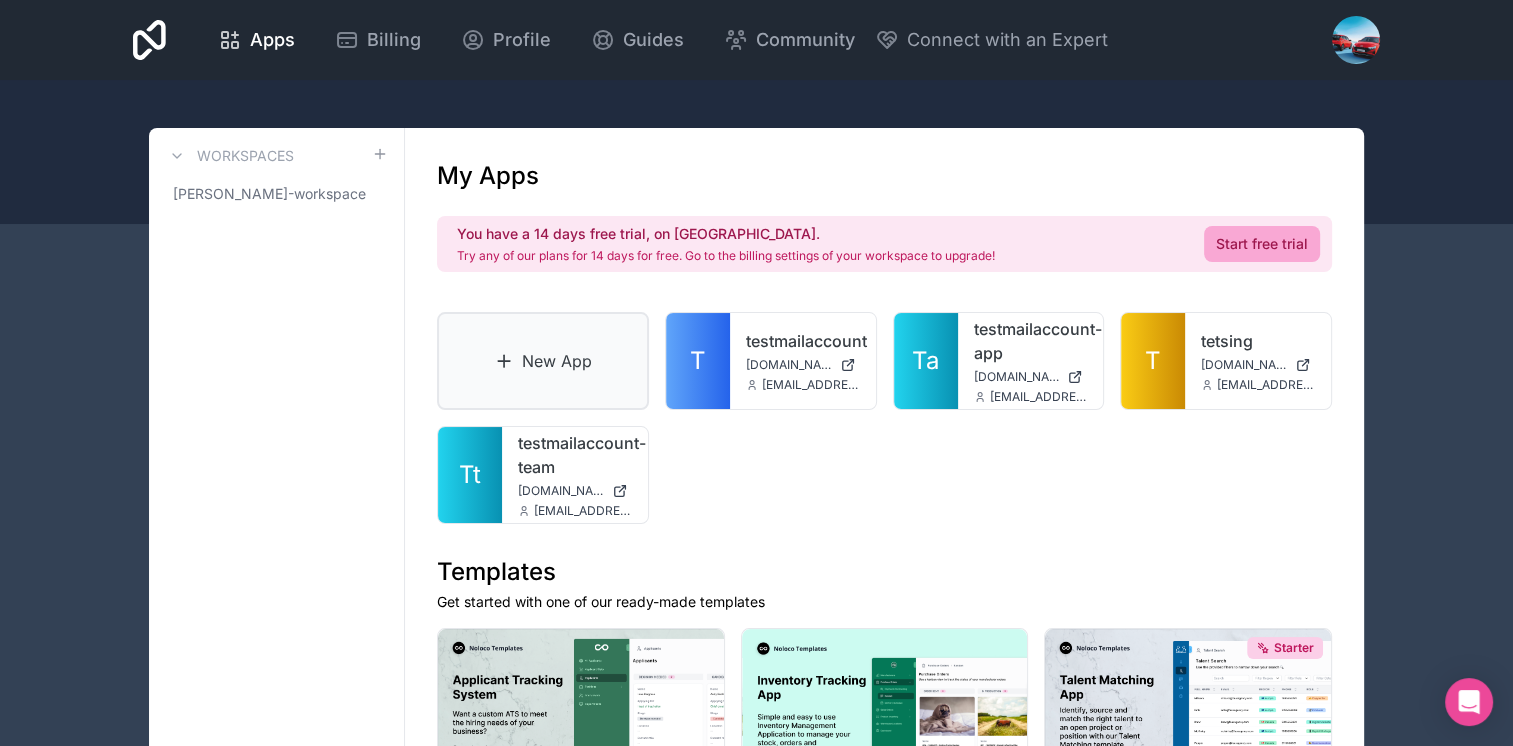 click on "New App" at bounding box center [543, 361] 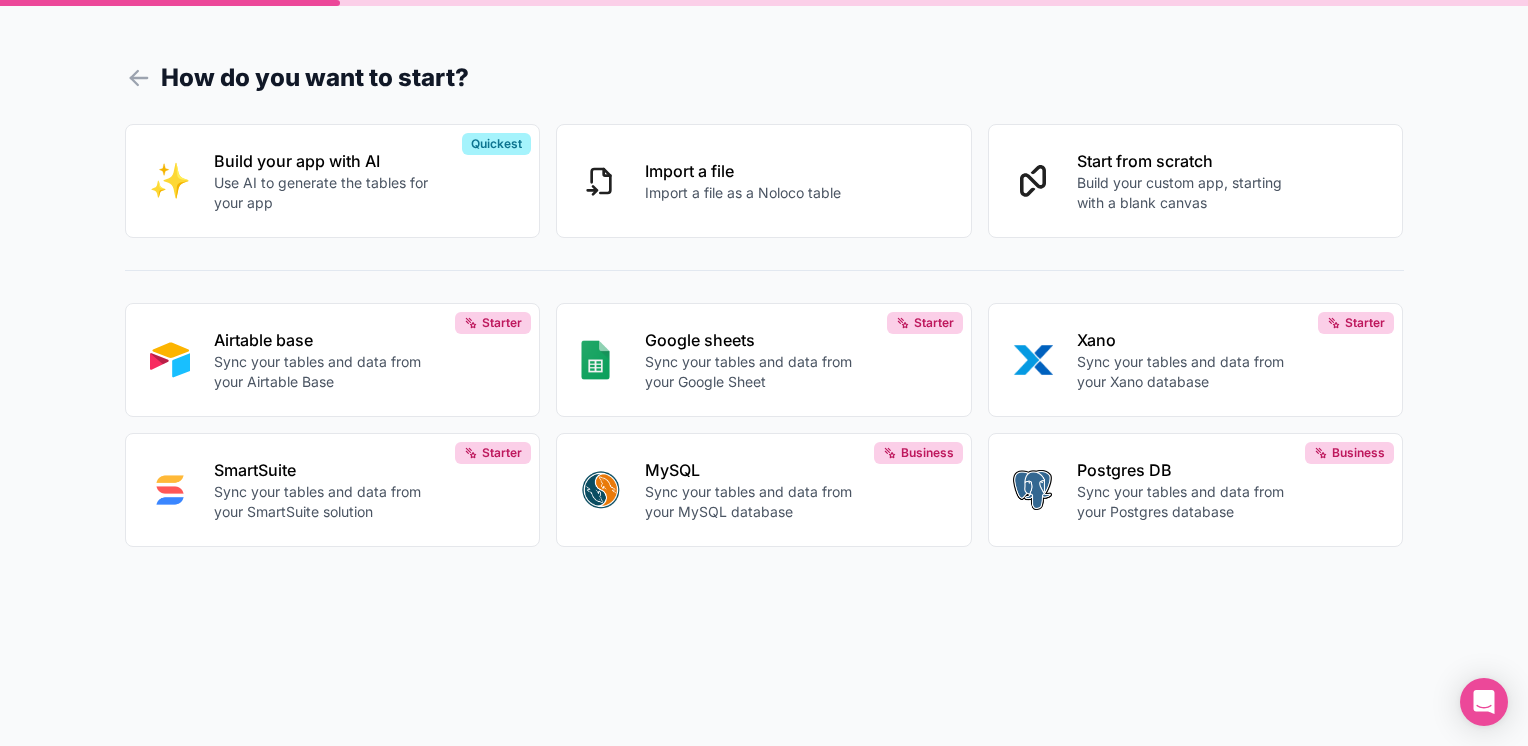 drag, startPoint x: 816, startPoint y: 176, endPoint x: 942, endPoint y: 170, distance: 126.14278 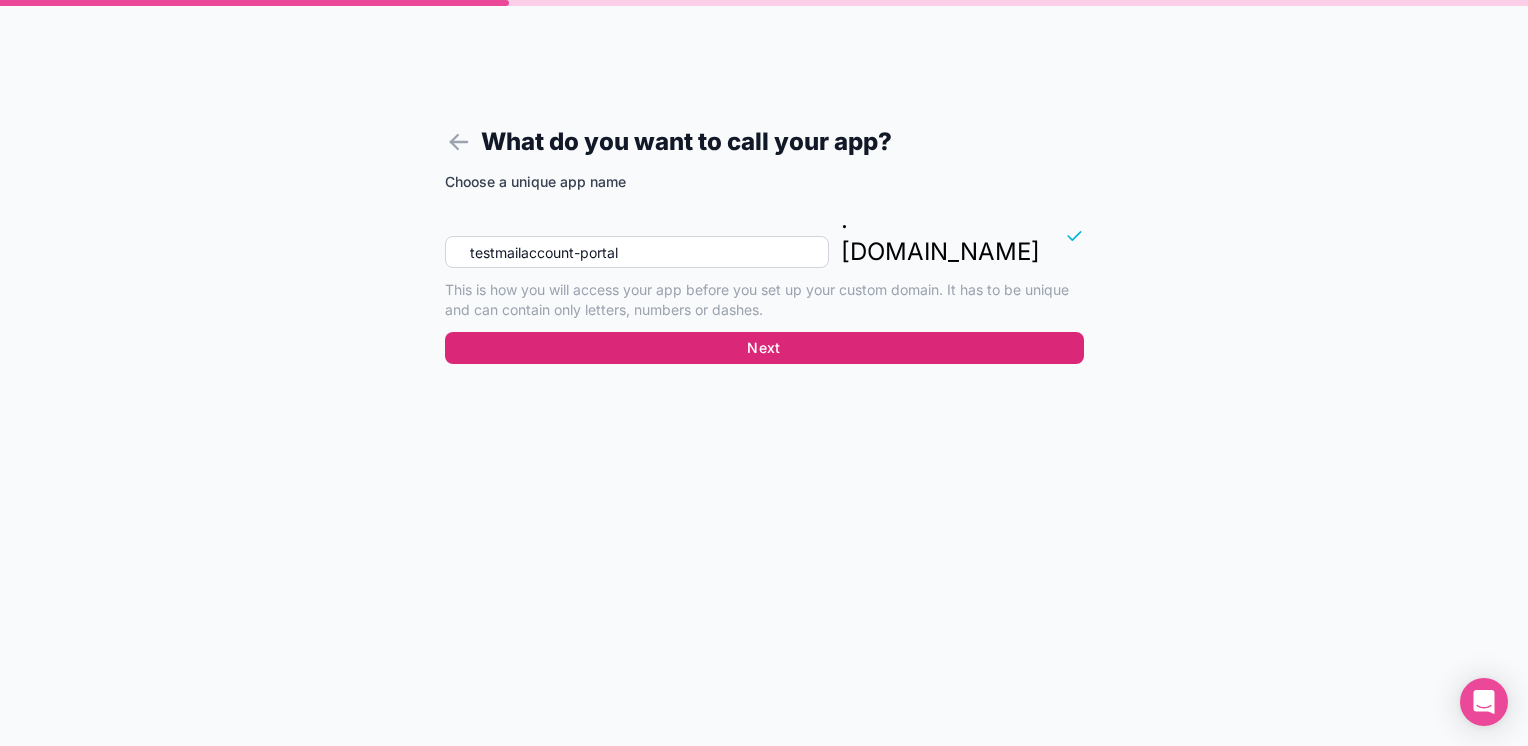 click on "Next" at bounding box center (764, 348) 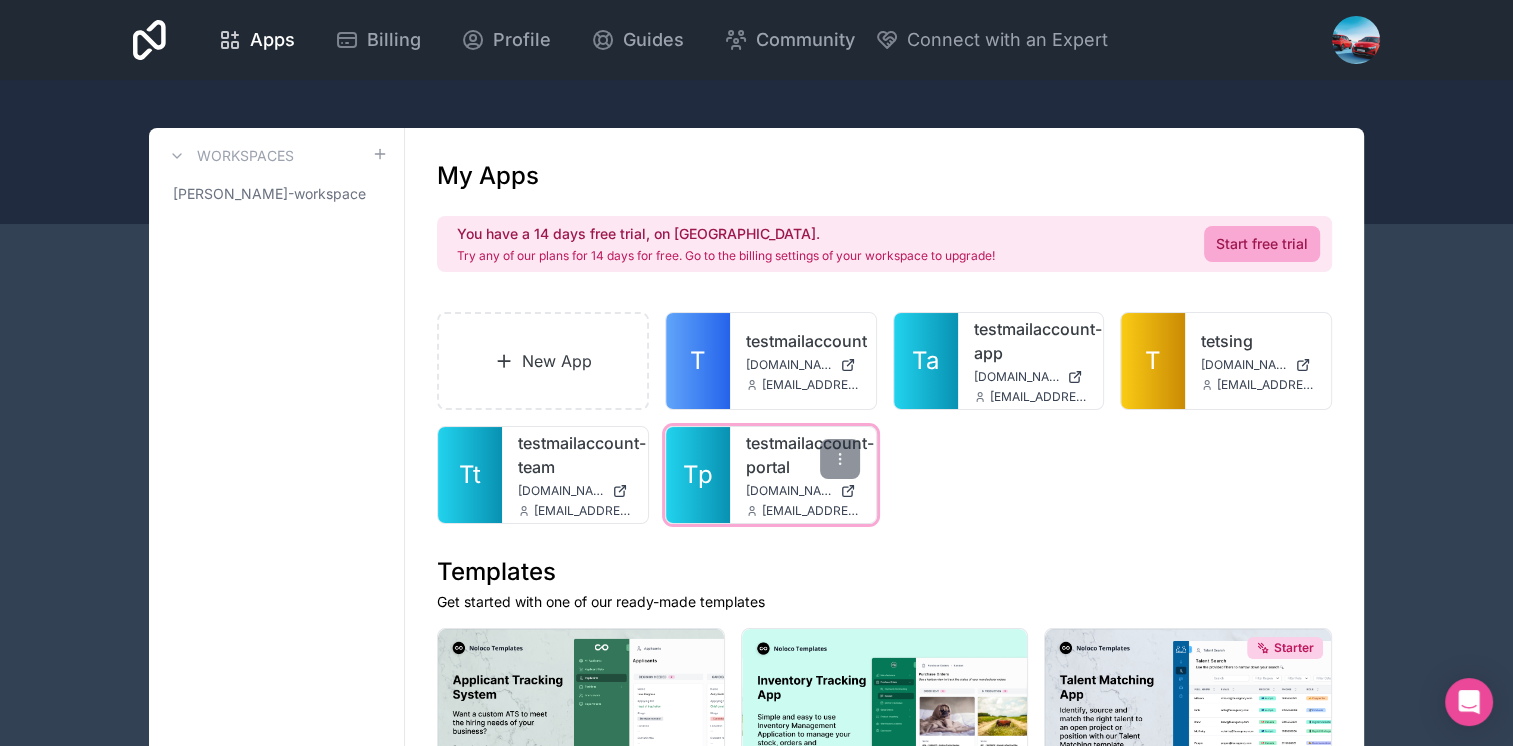 click on "Tp" at bounding box center [698, 475] 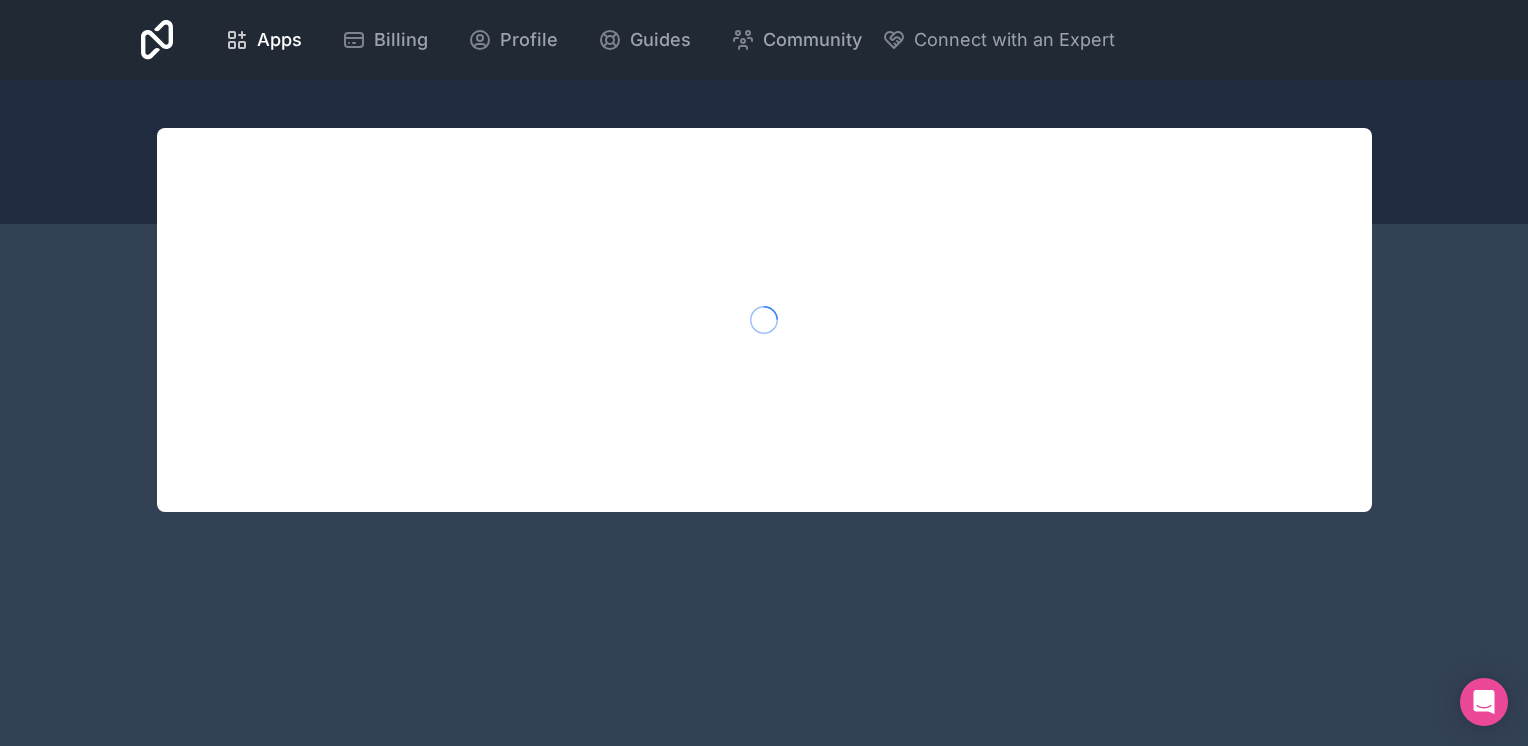 scroll, scrollTop: 0, scrollLeft: 0, axis: both 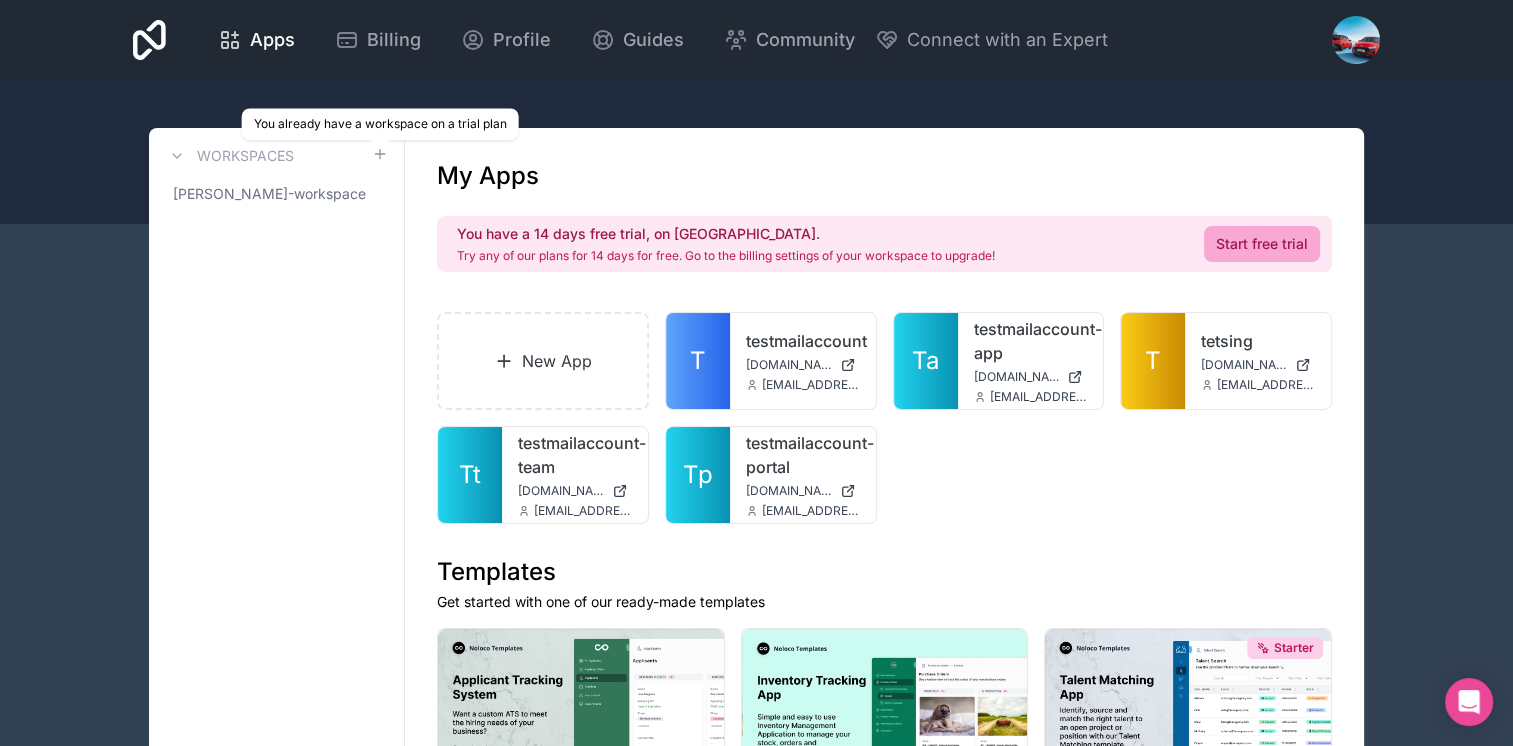 click at bounding box center [380, 138] 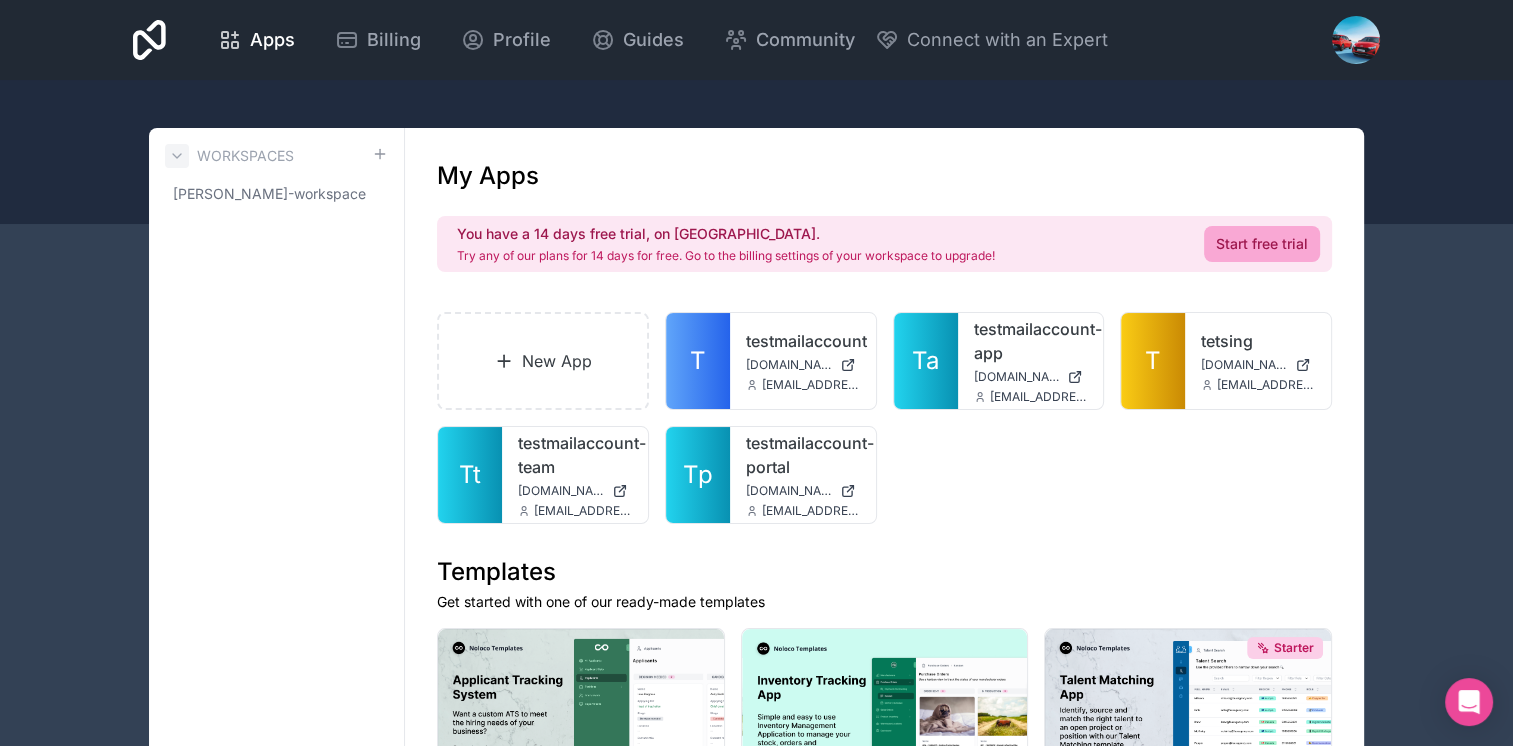 click 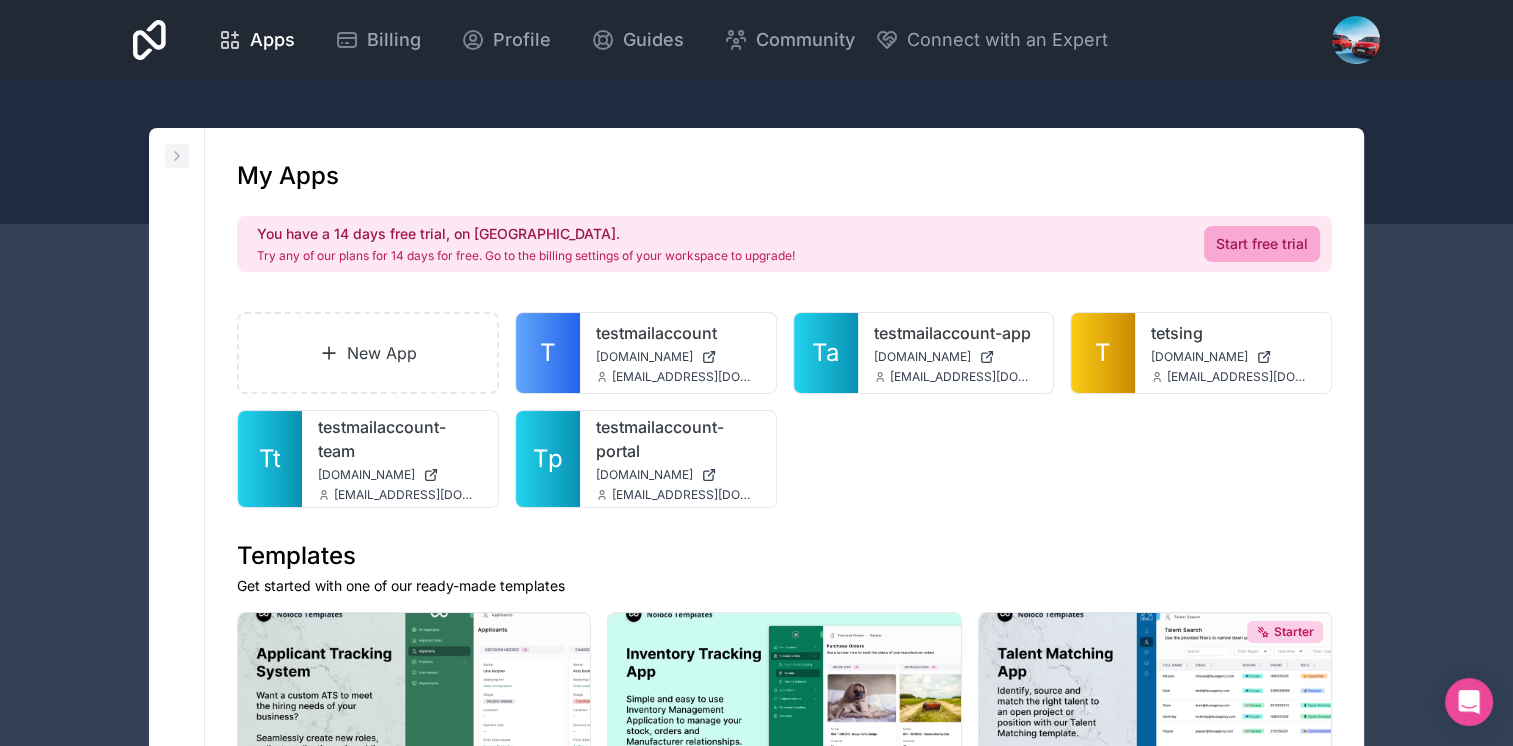 click 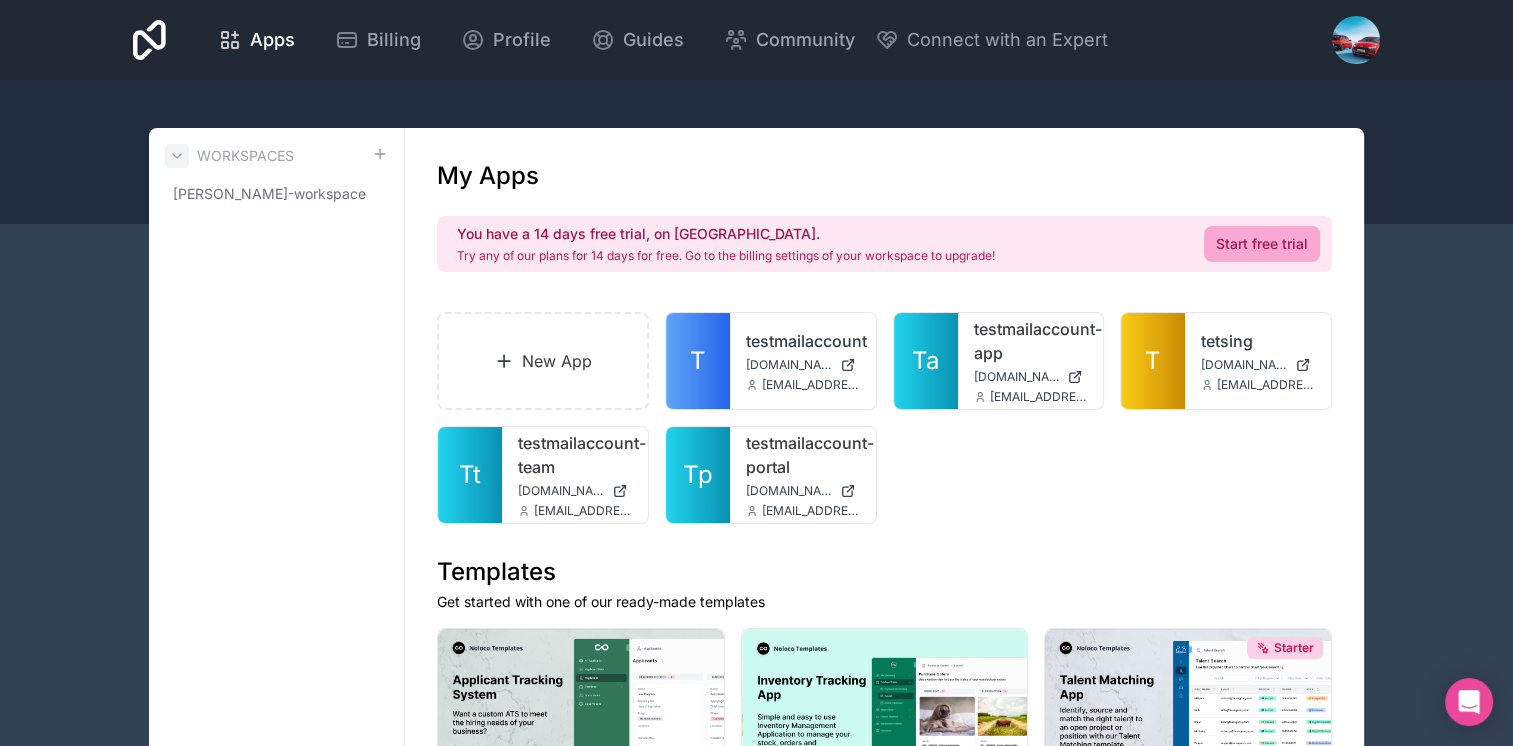 click 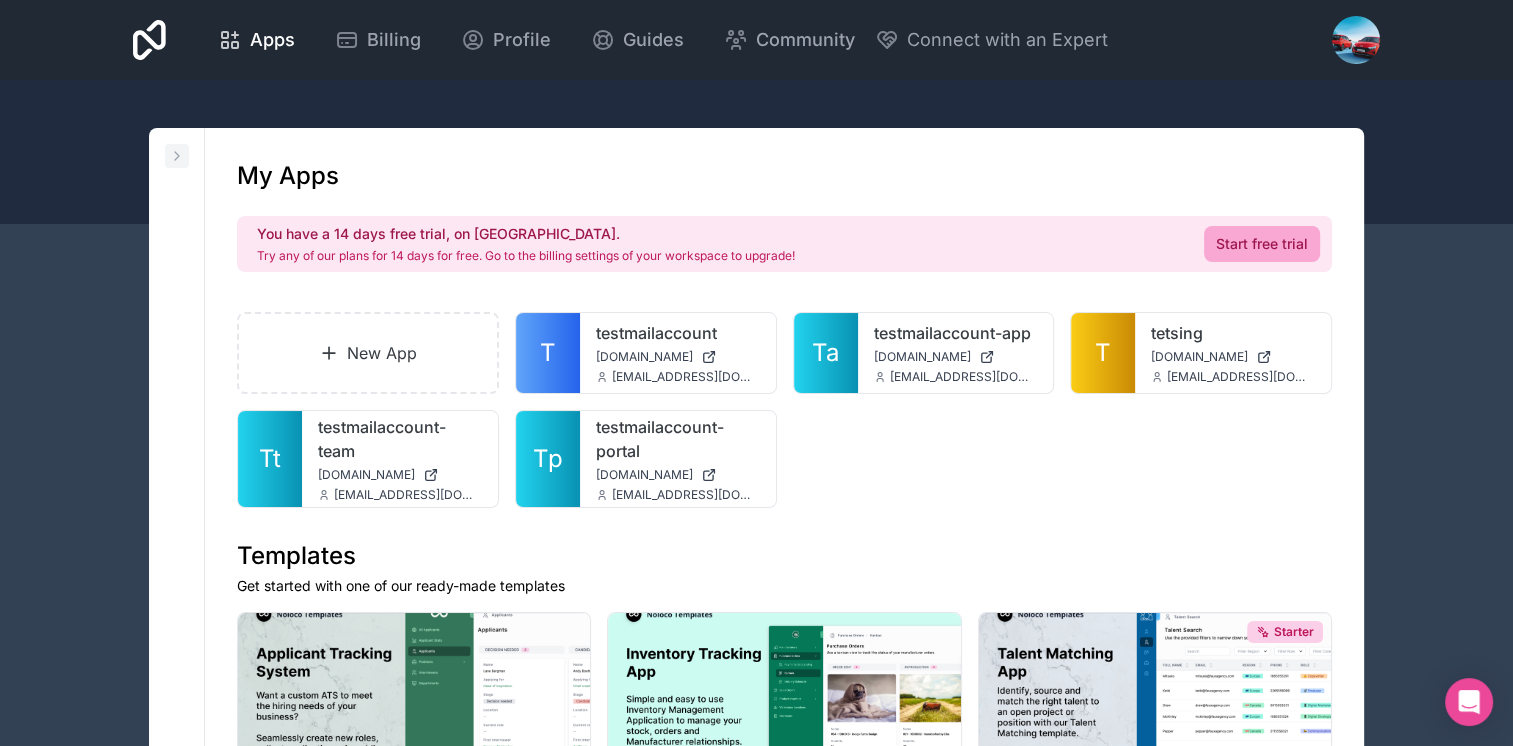 click 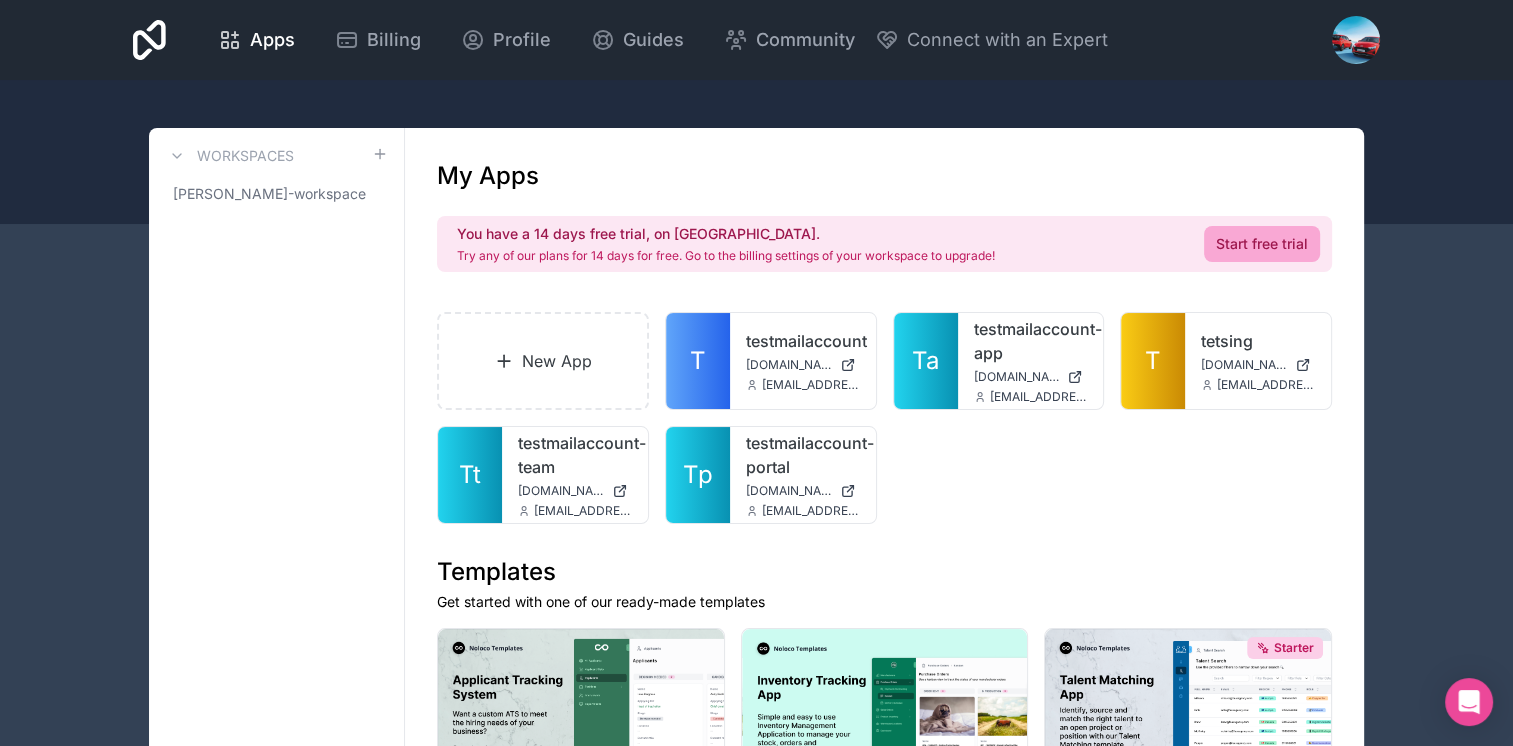 click at bounding box center (1356, 40) 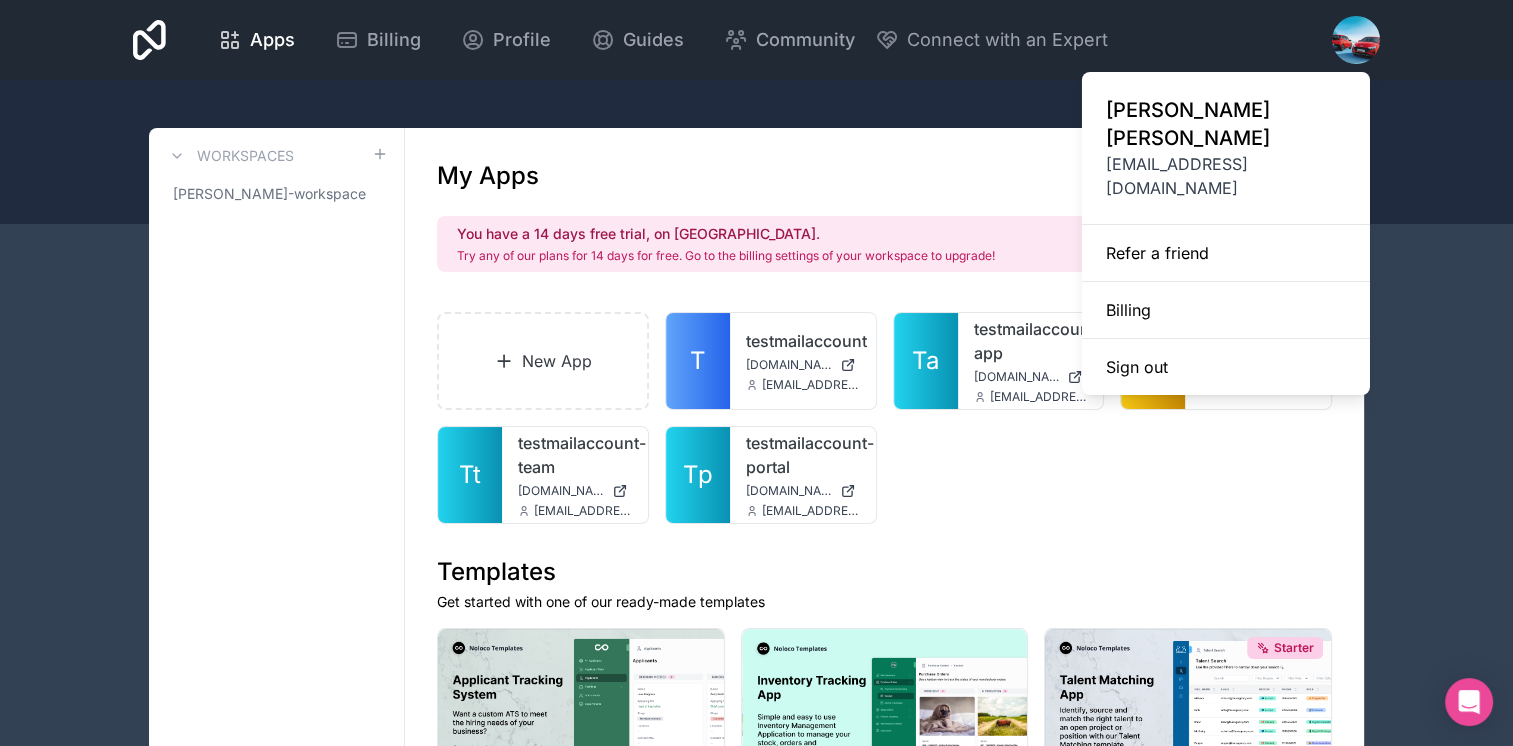 click at bounding box center (756, 152) 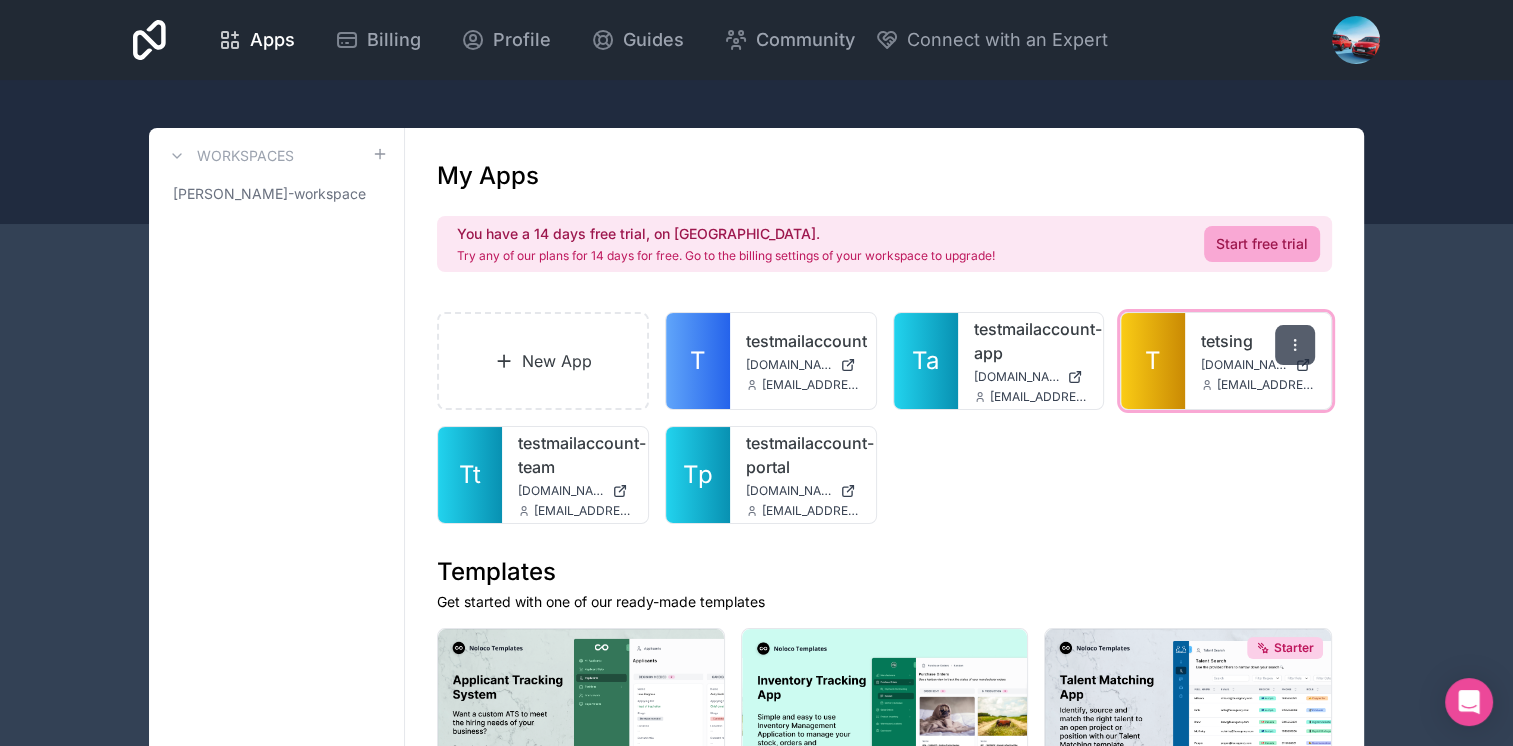 click 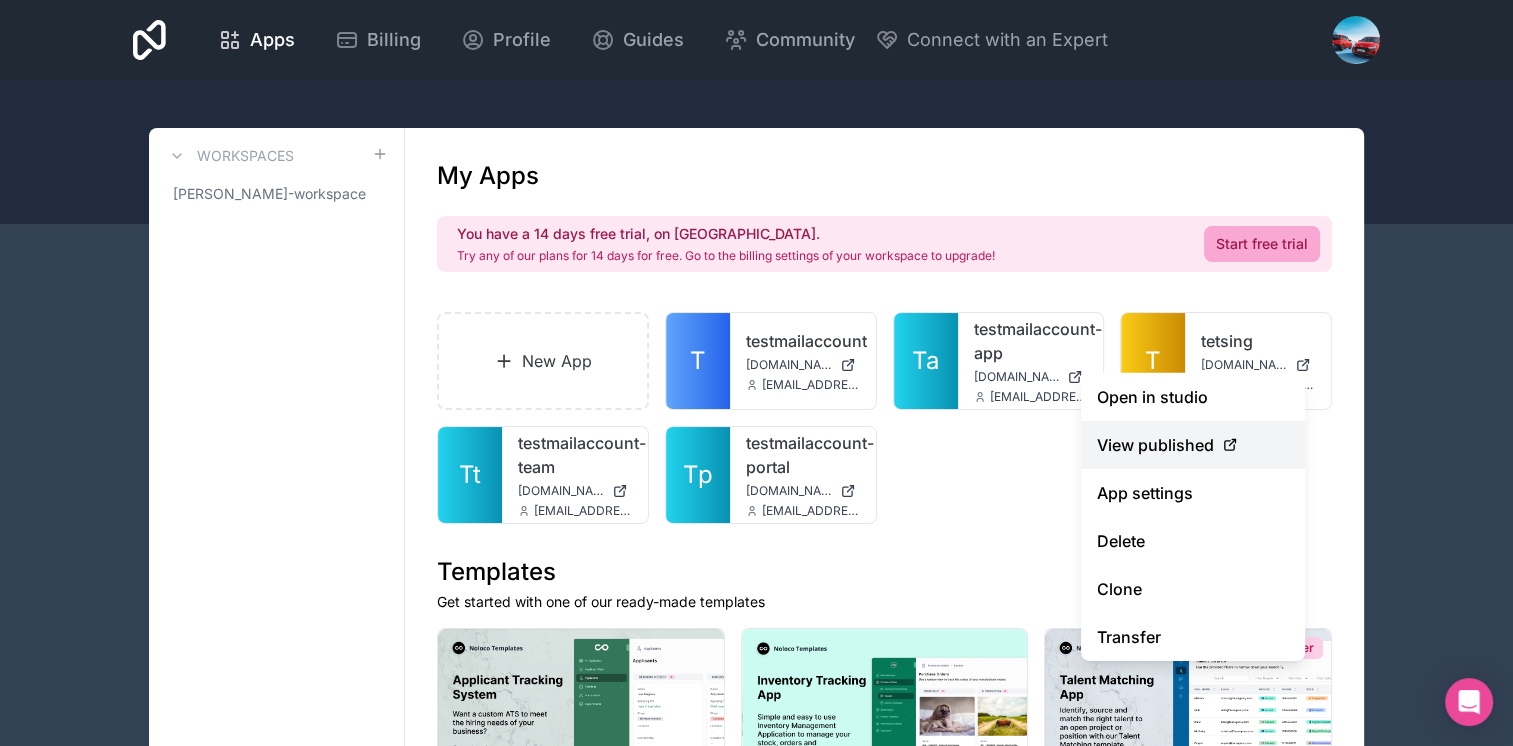 click on "View published" at bounding box center (1193, 445) 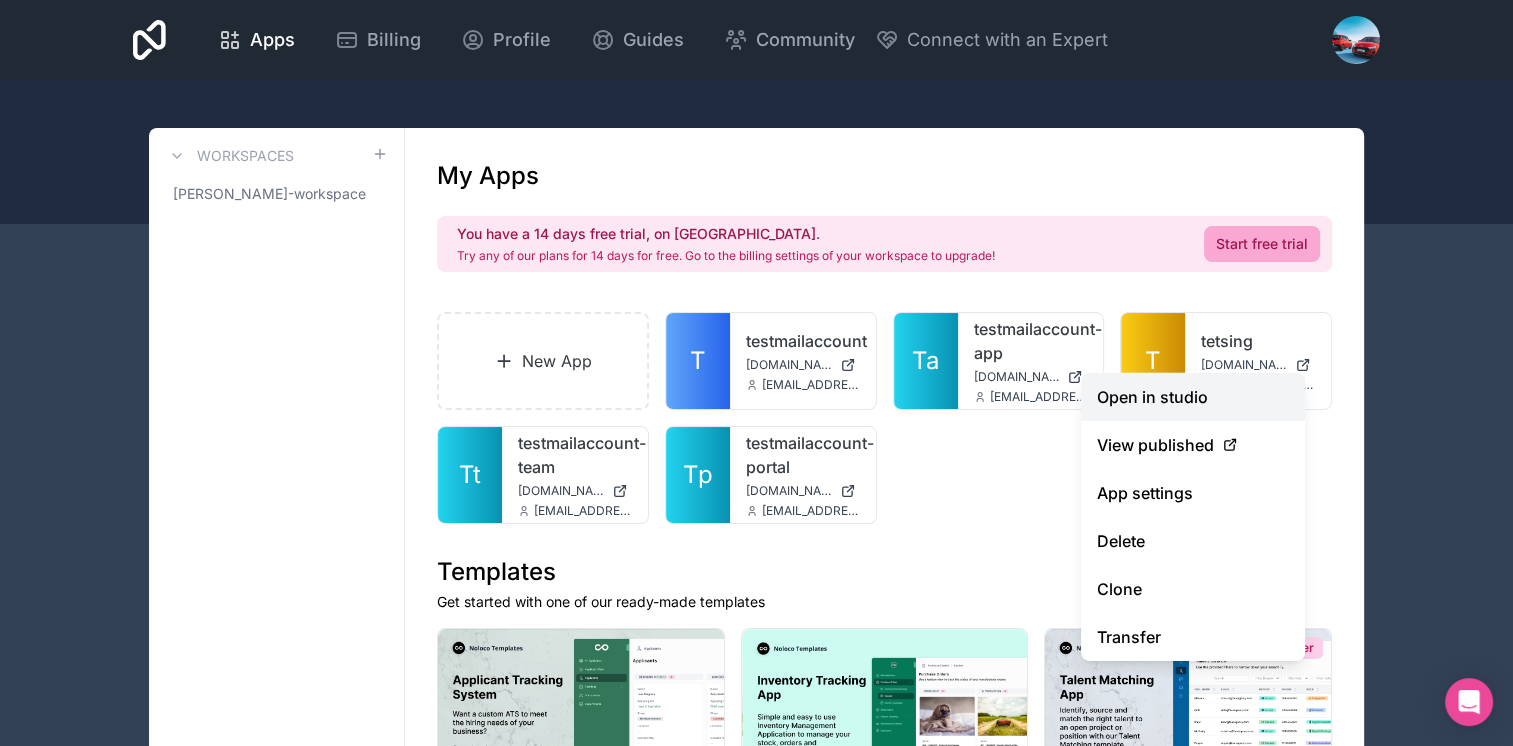 click on "Open in studio" at bounding box center (1193, 397) 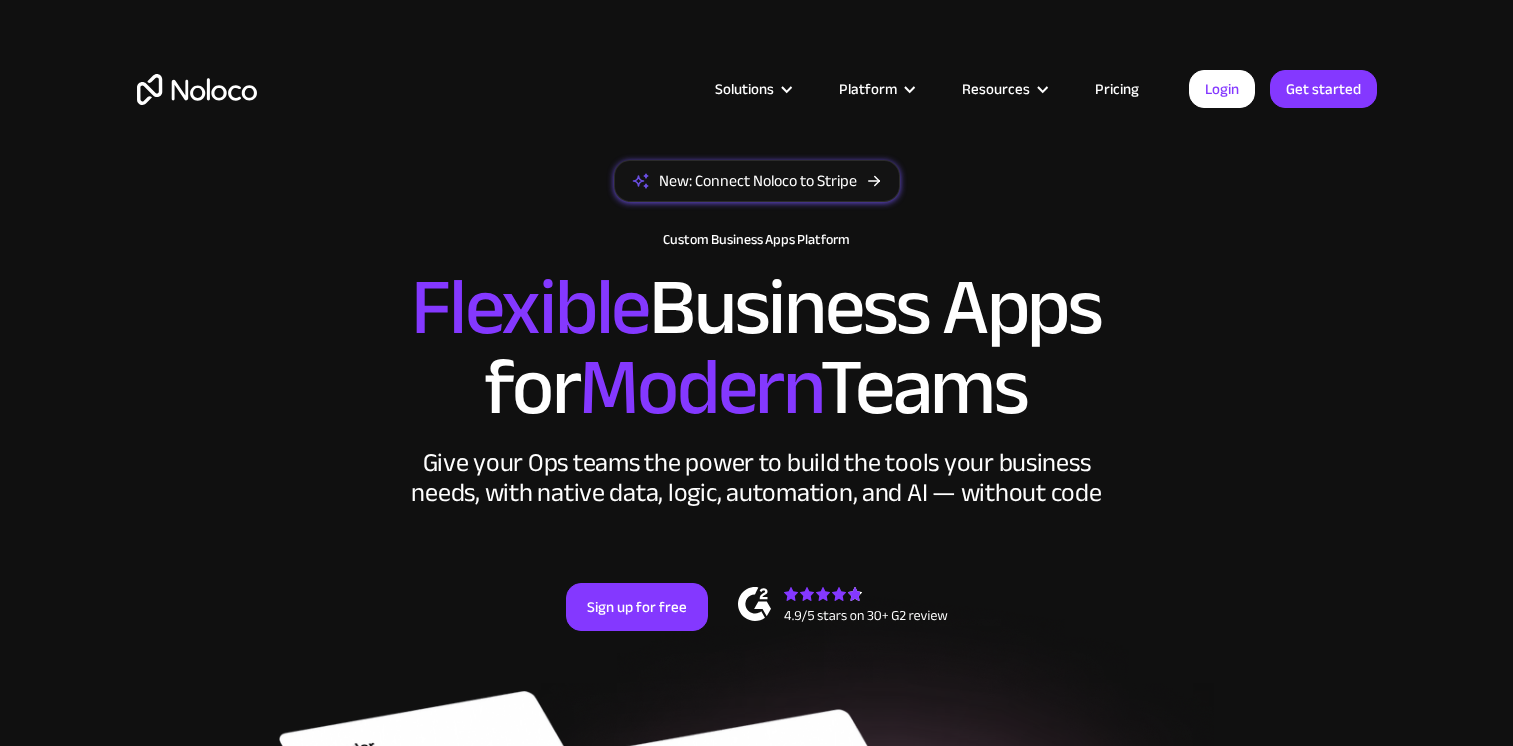 scroll, scrollTop: 0, scrollLeft: 0, axis: both 